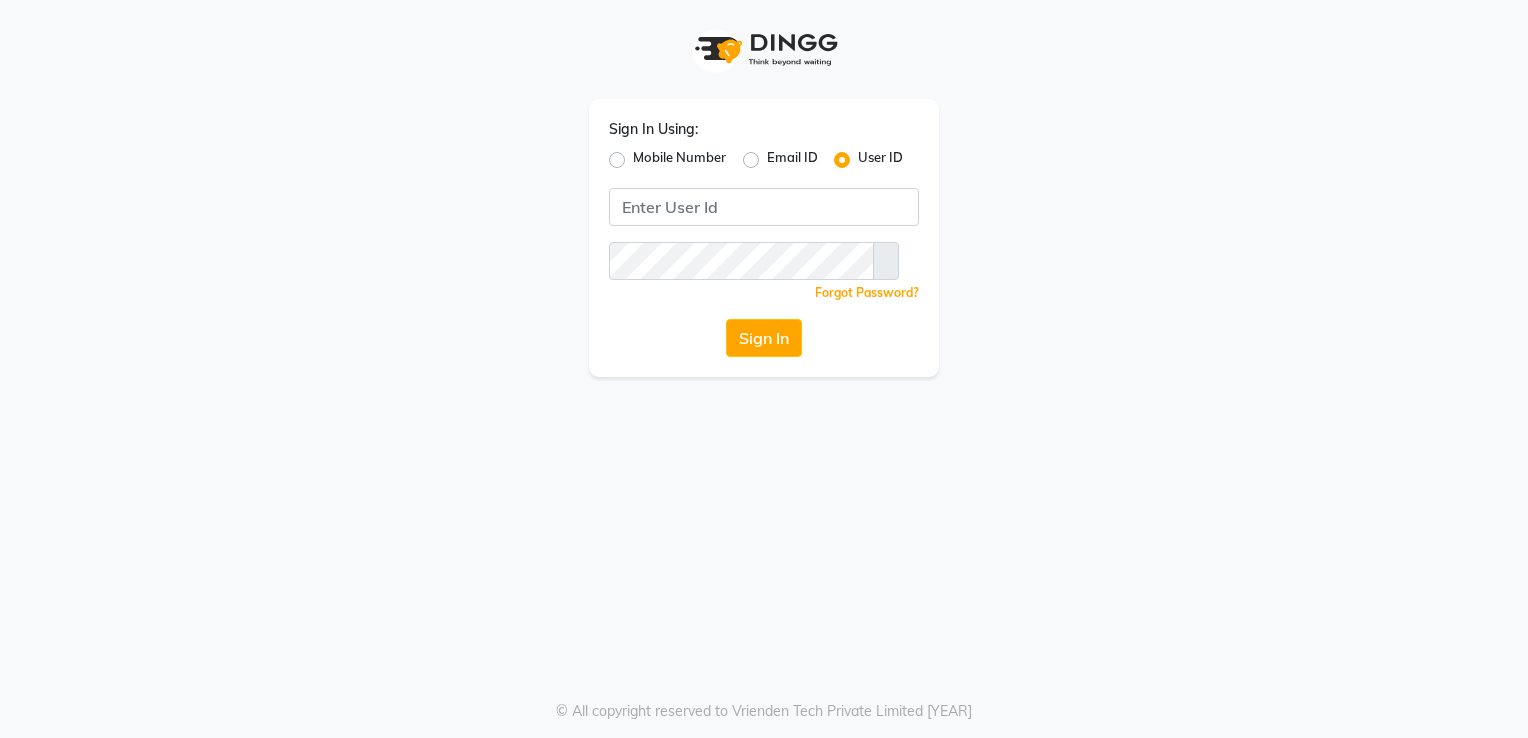 scroll, scrollTop: 0, scrollLeft: 0, axis: both 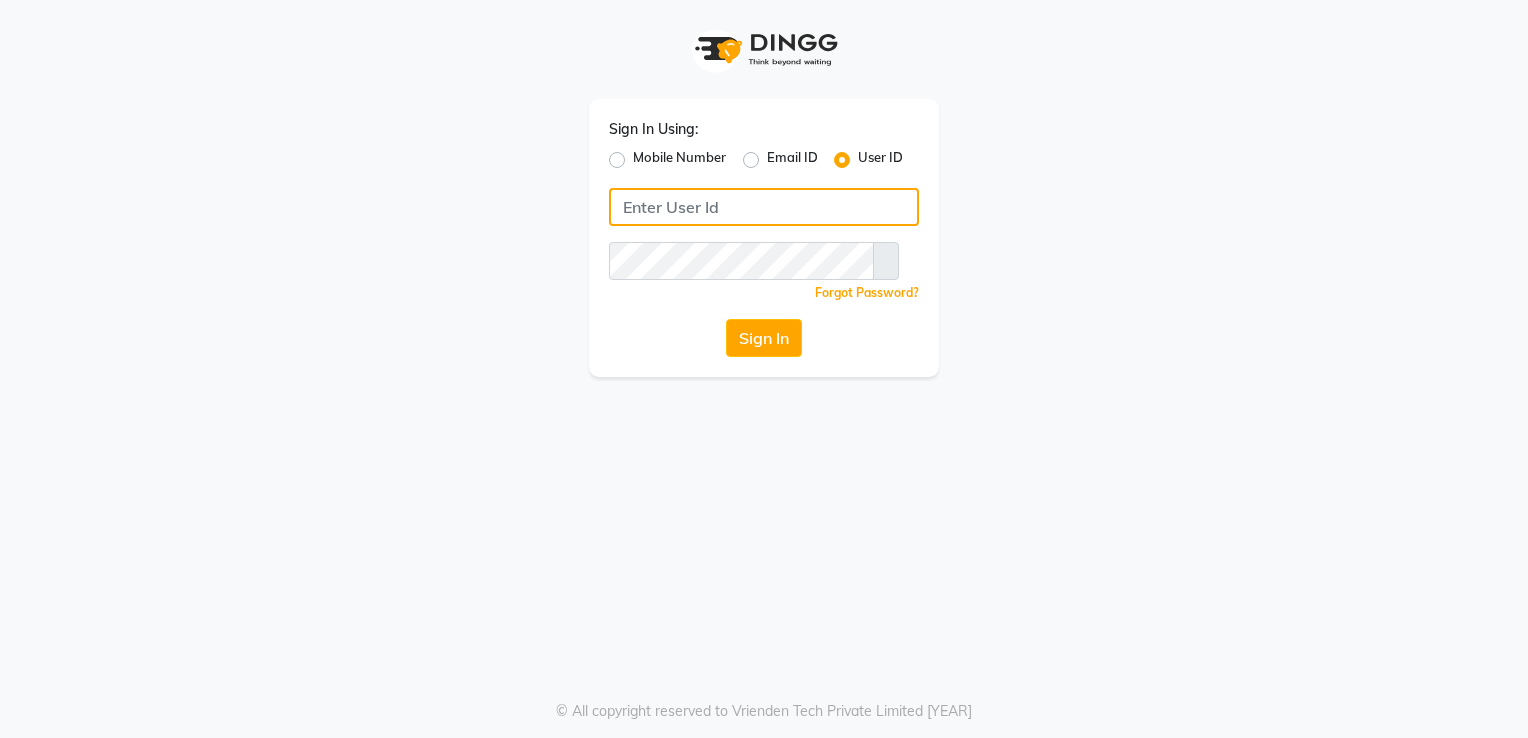 click at bounding box center [764, 207] 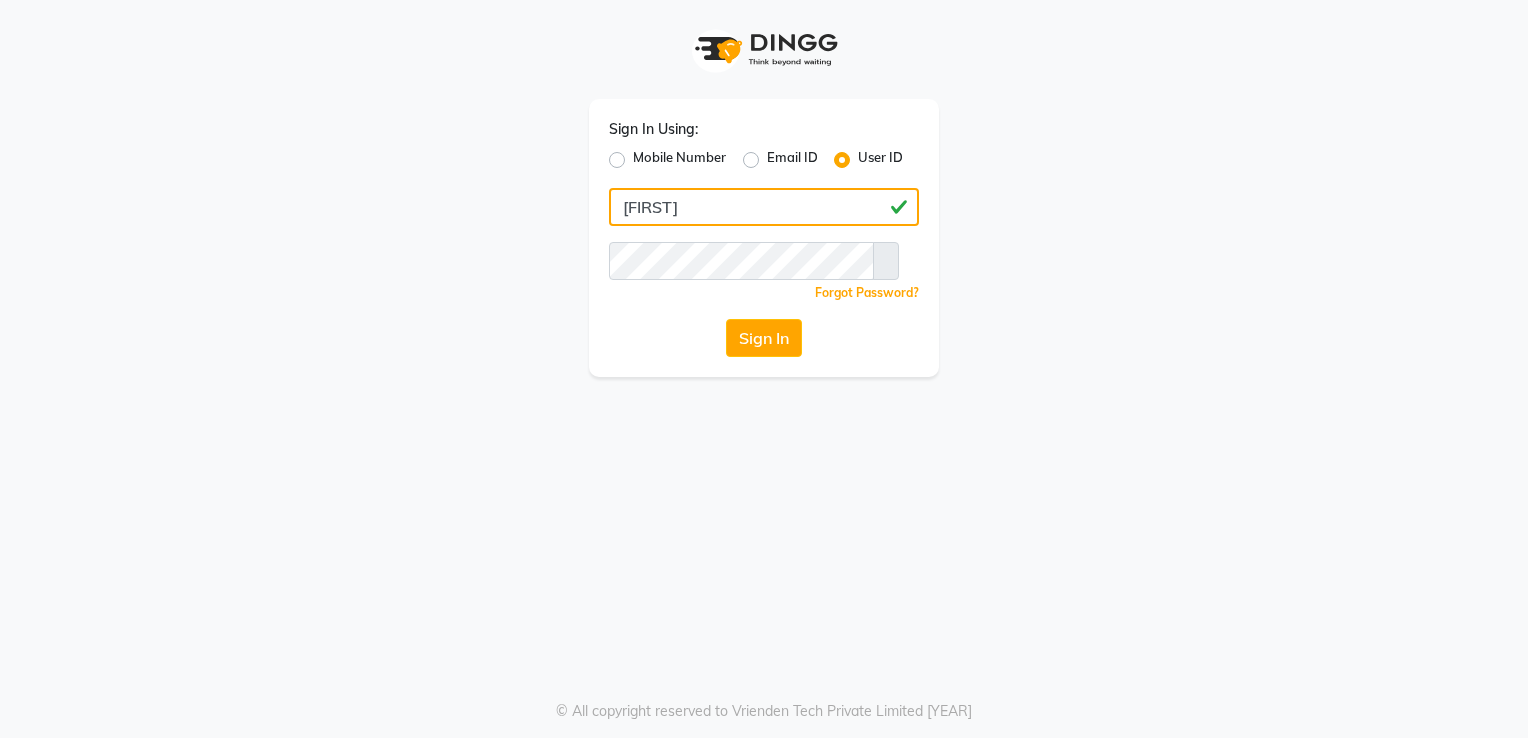 type on "[FIRST]" 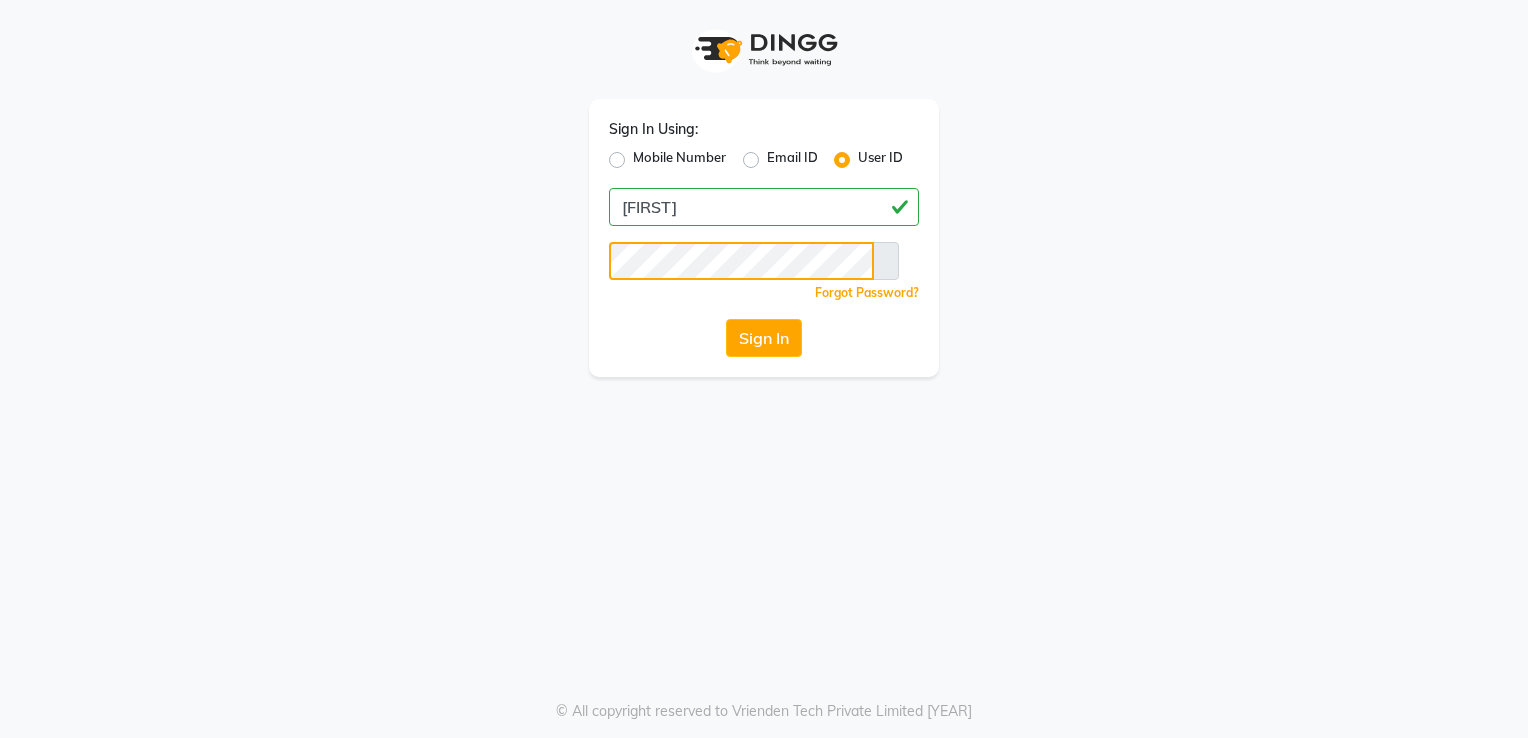 click on "Sign In" at bounding box center (764, 338) 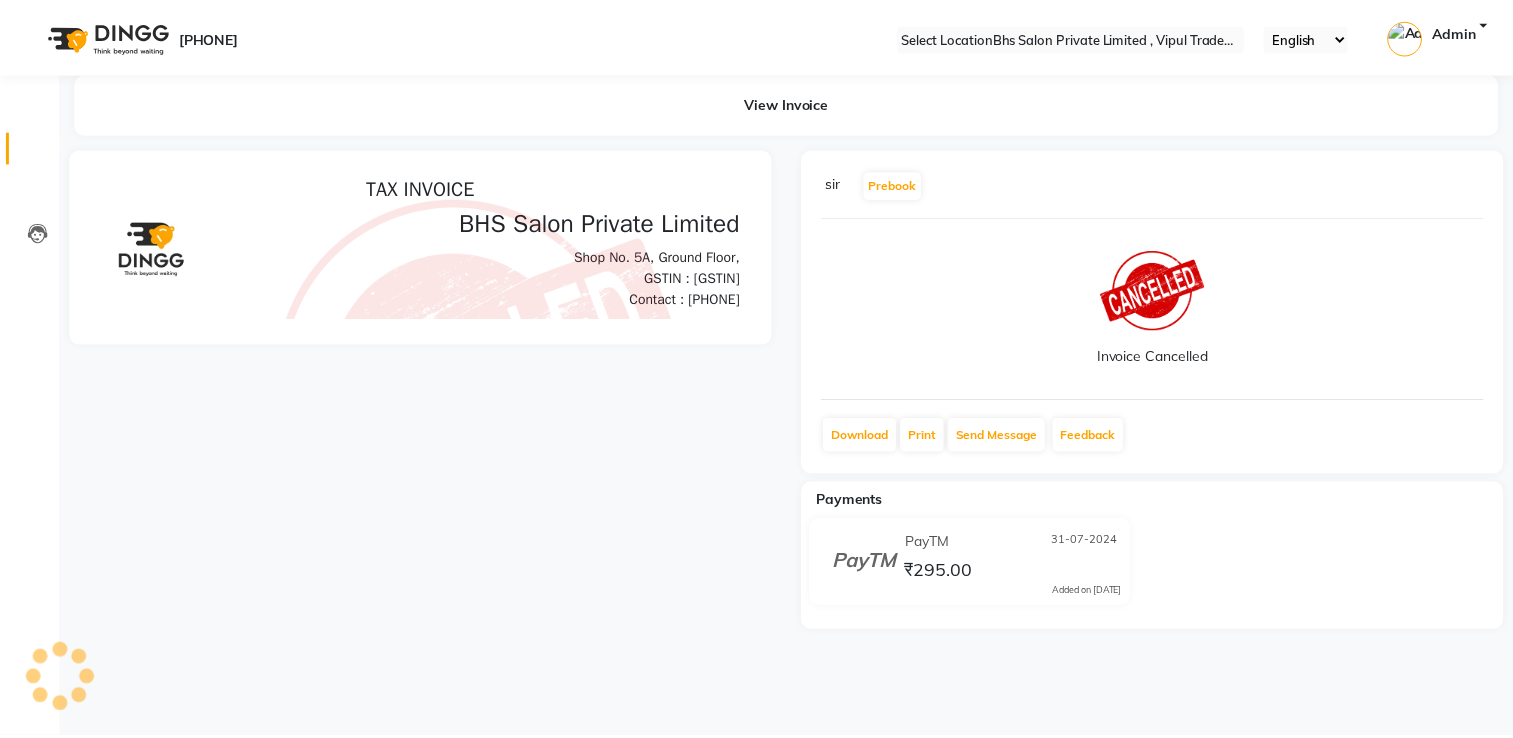 scroll, scrollTop: 0, scrollLeft: 0, axis: both 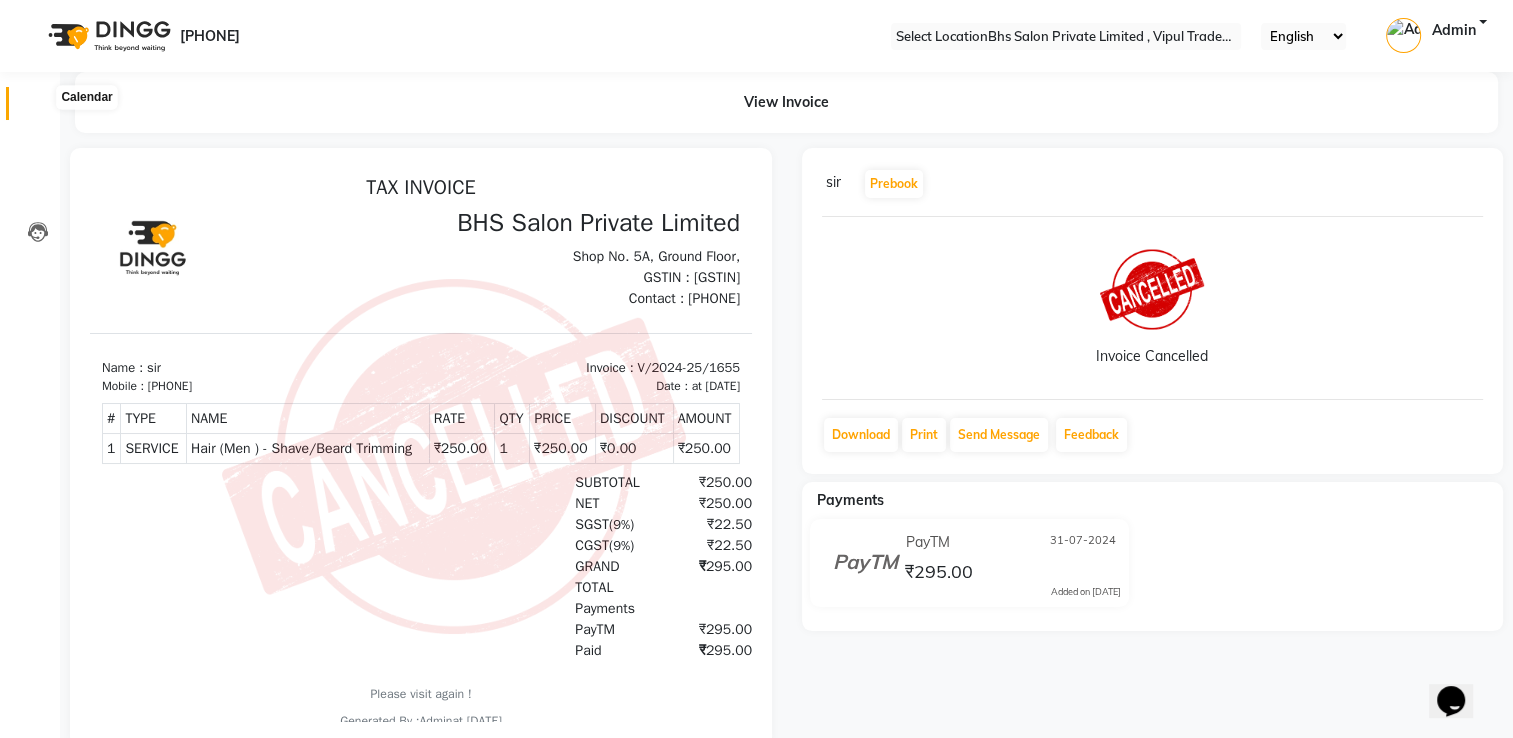click at bounding box center [38, 108] 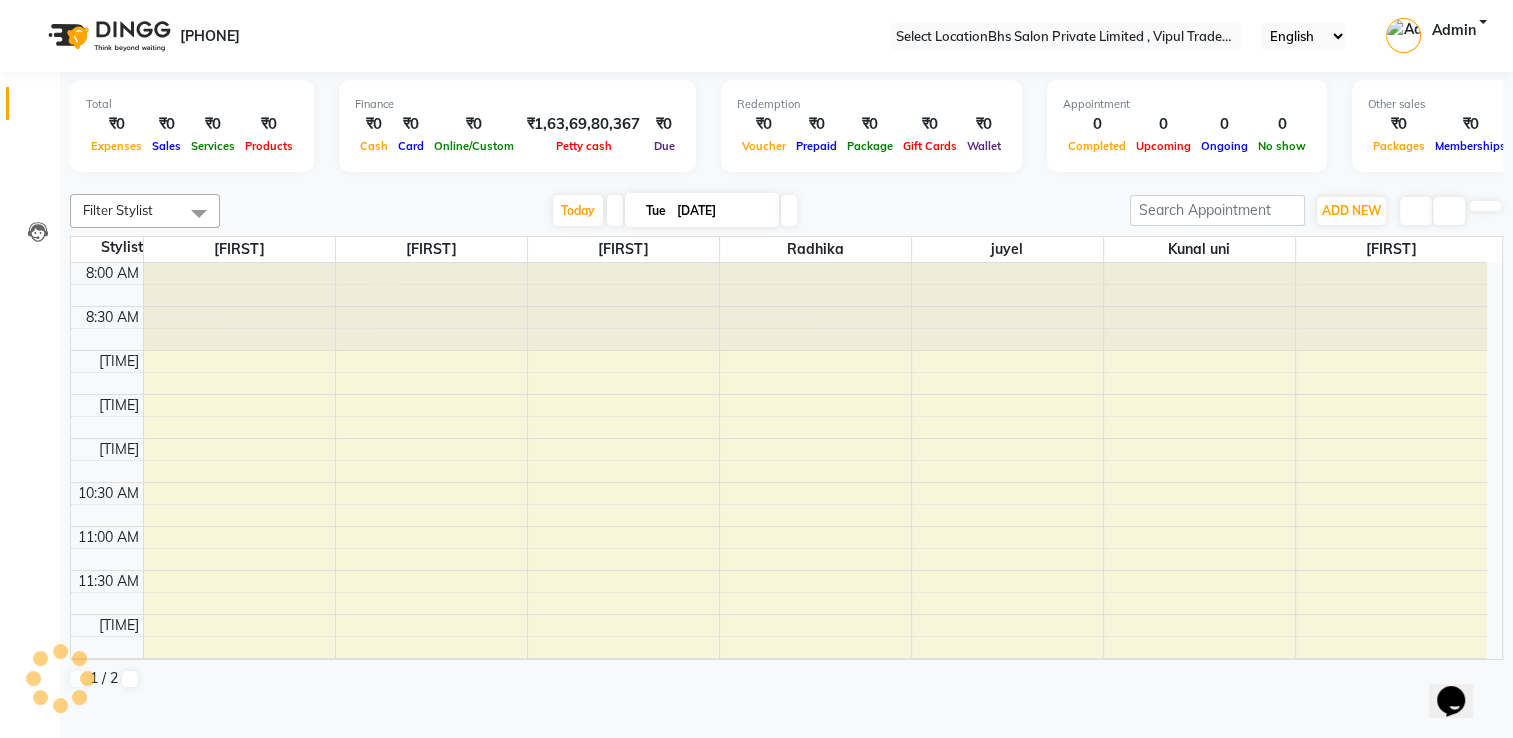 scroll, scrollTop: 0, scrollLeft: 0, axis: both 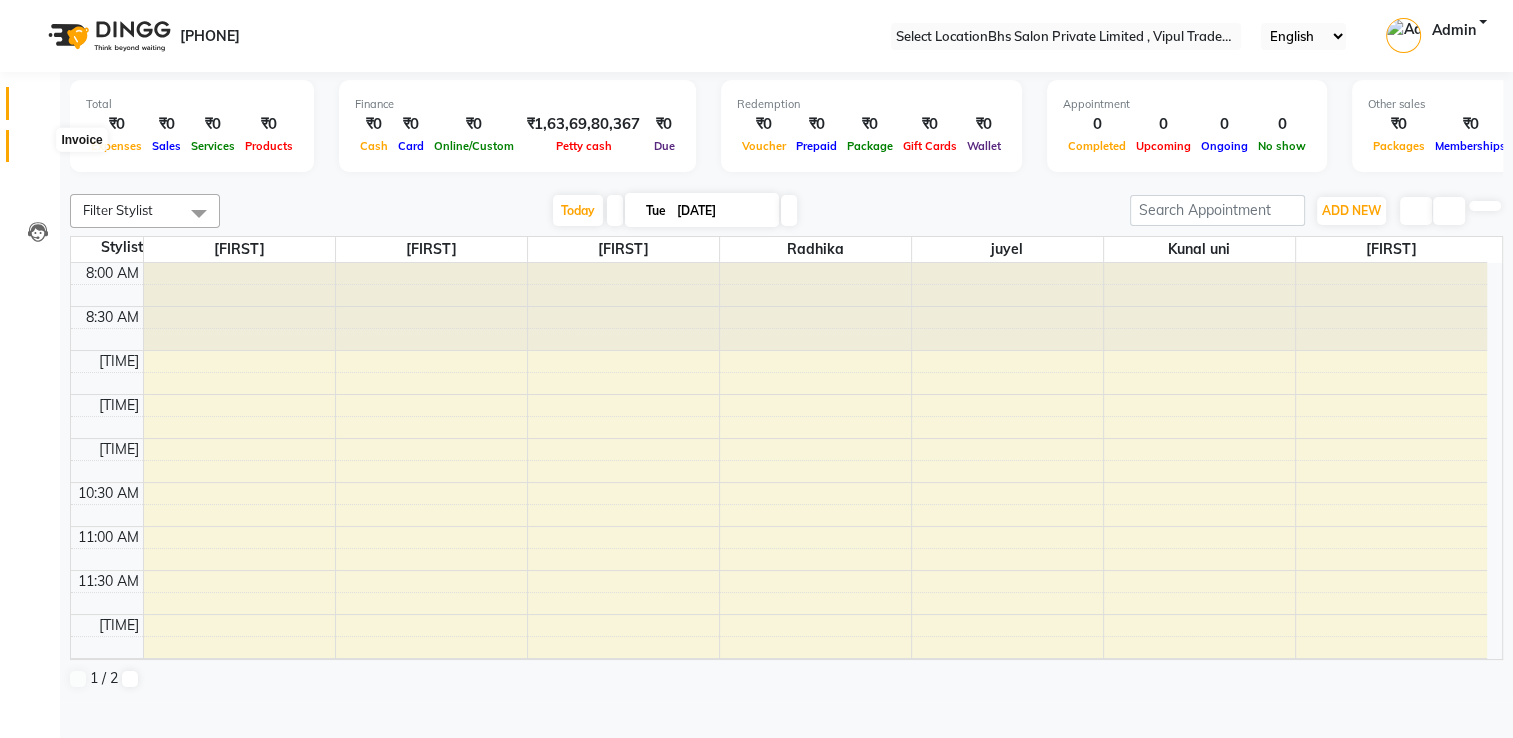 click at bounding box center [38, 151] 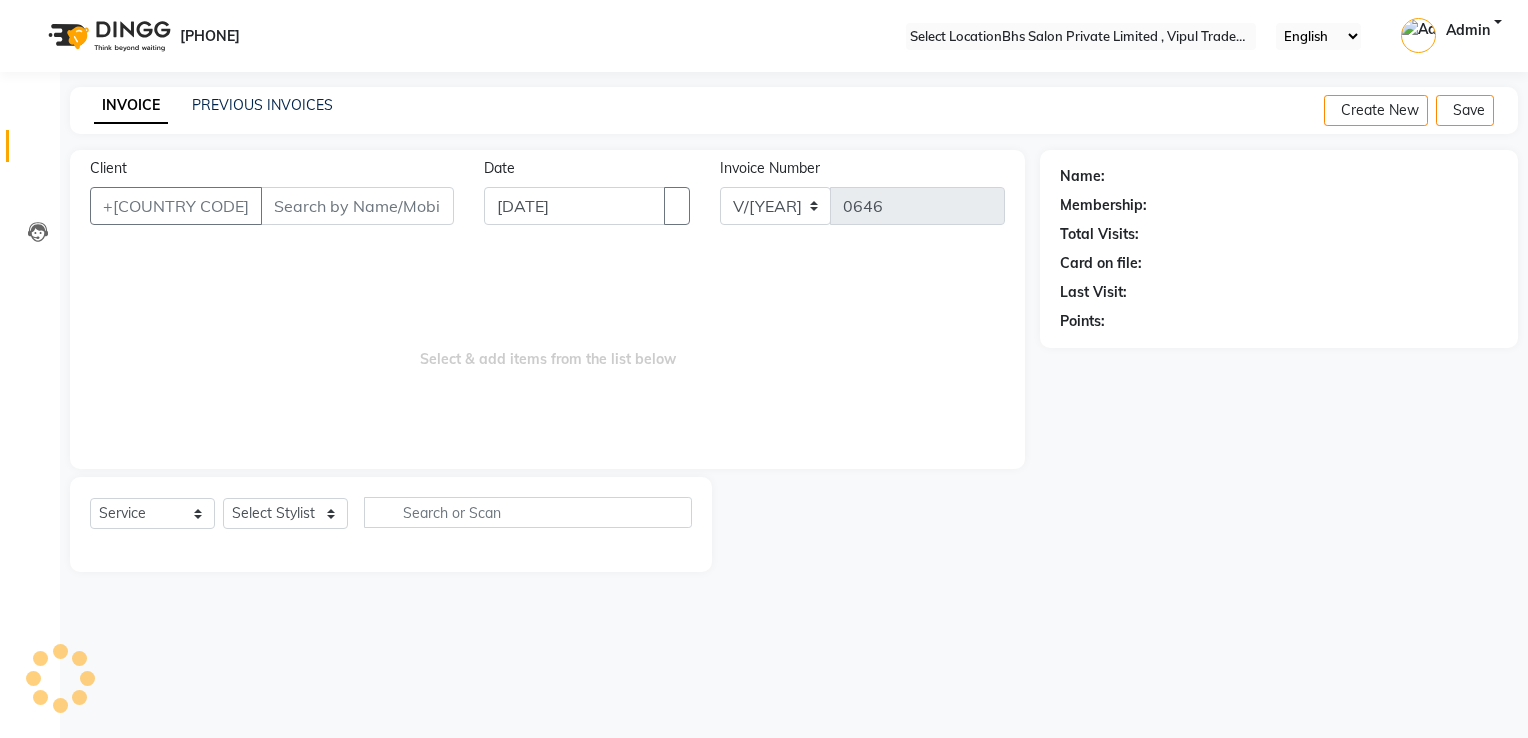 click on "Client" at bounding box center (357, 206) 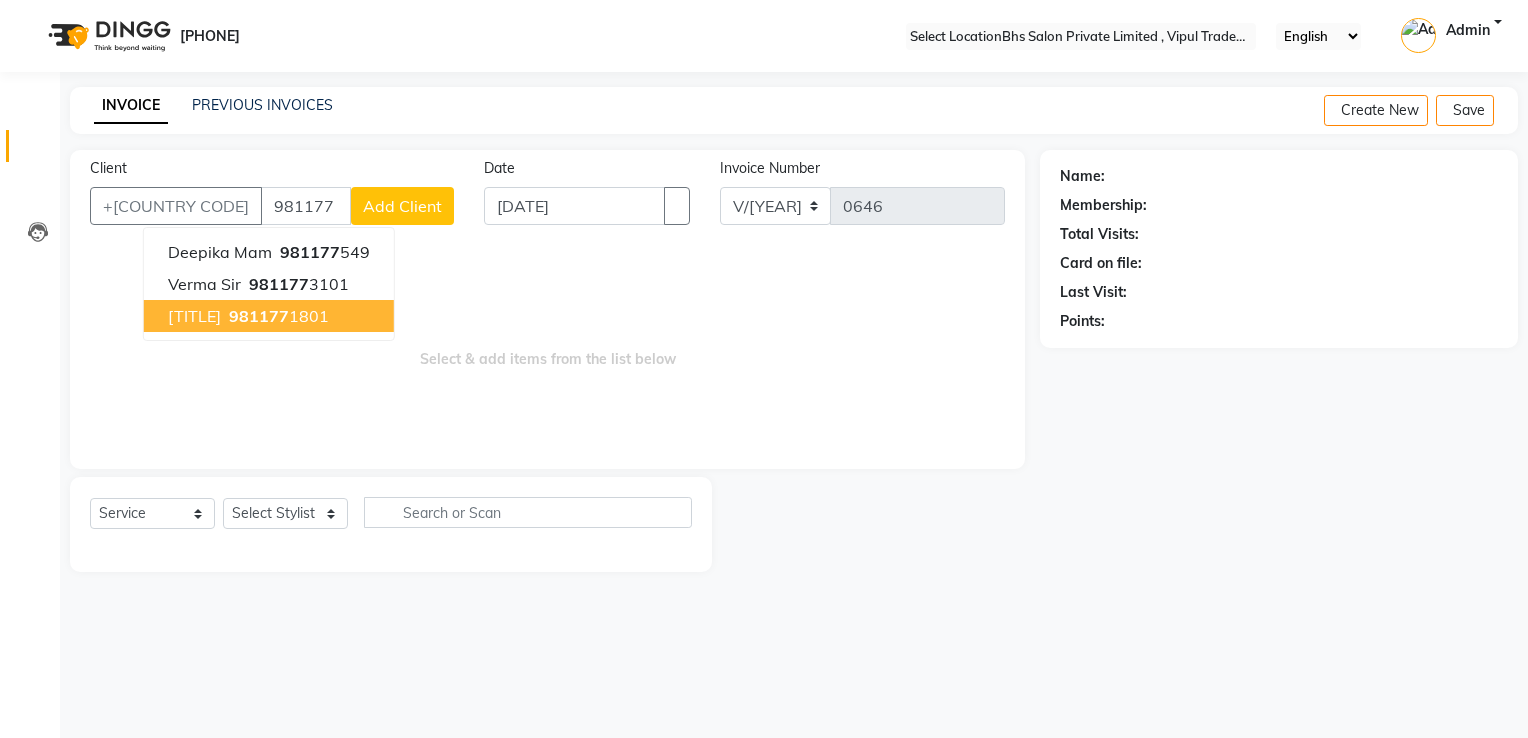 click on "981177" at bounding box center (259, 316) 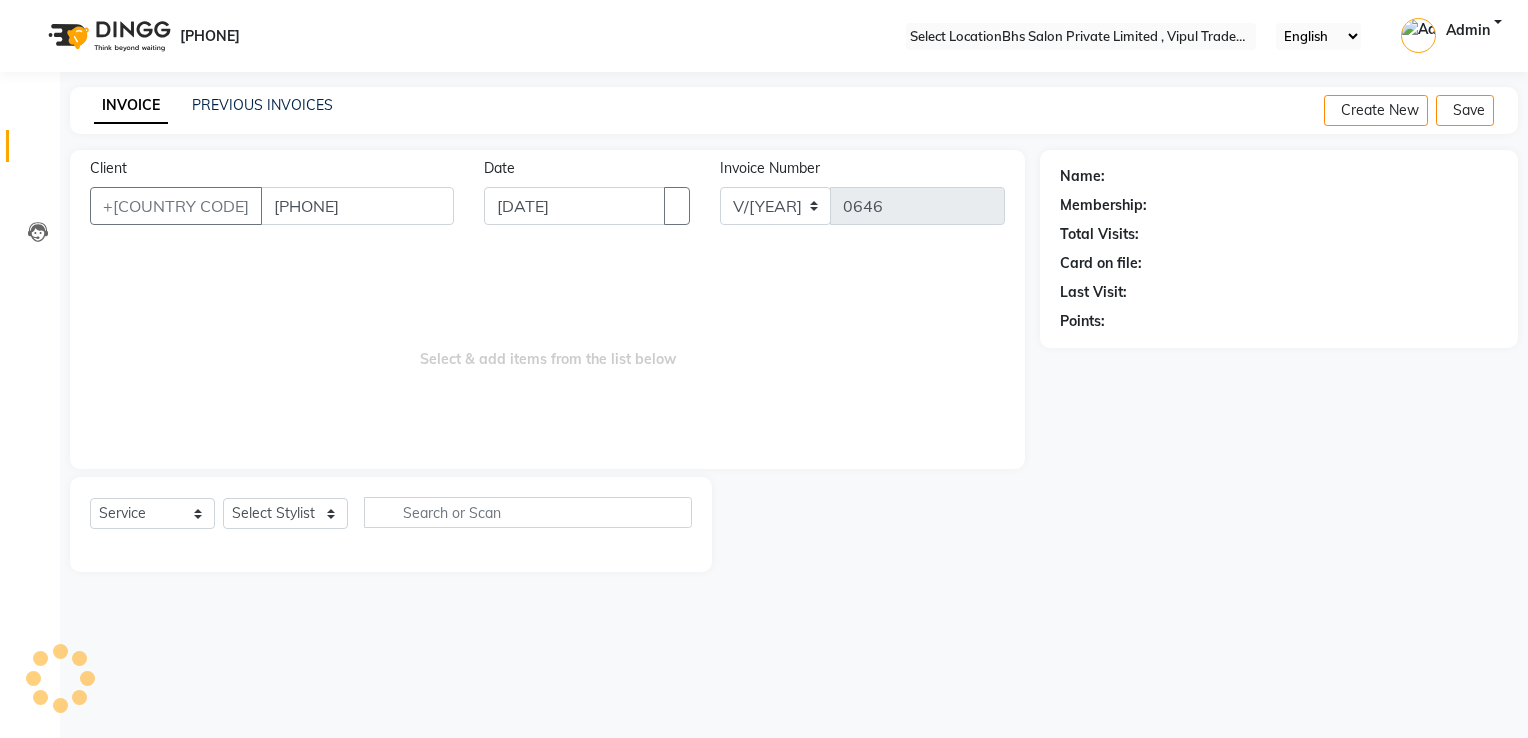 type on "[PHONE]" 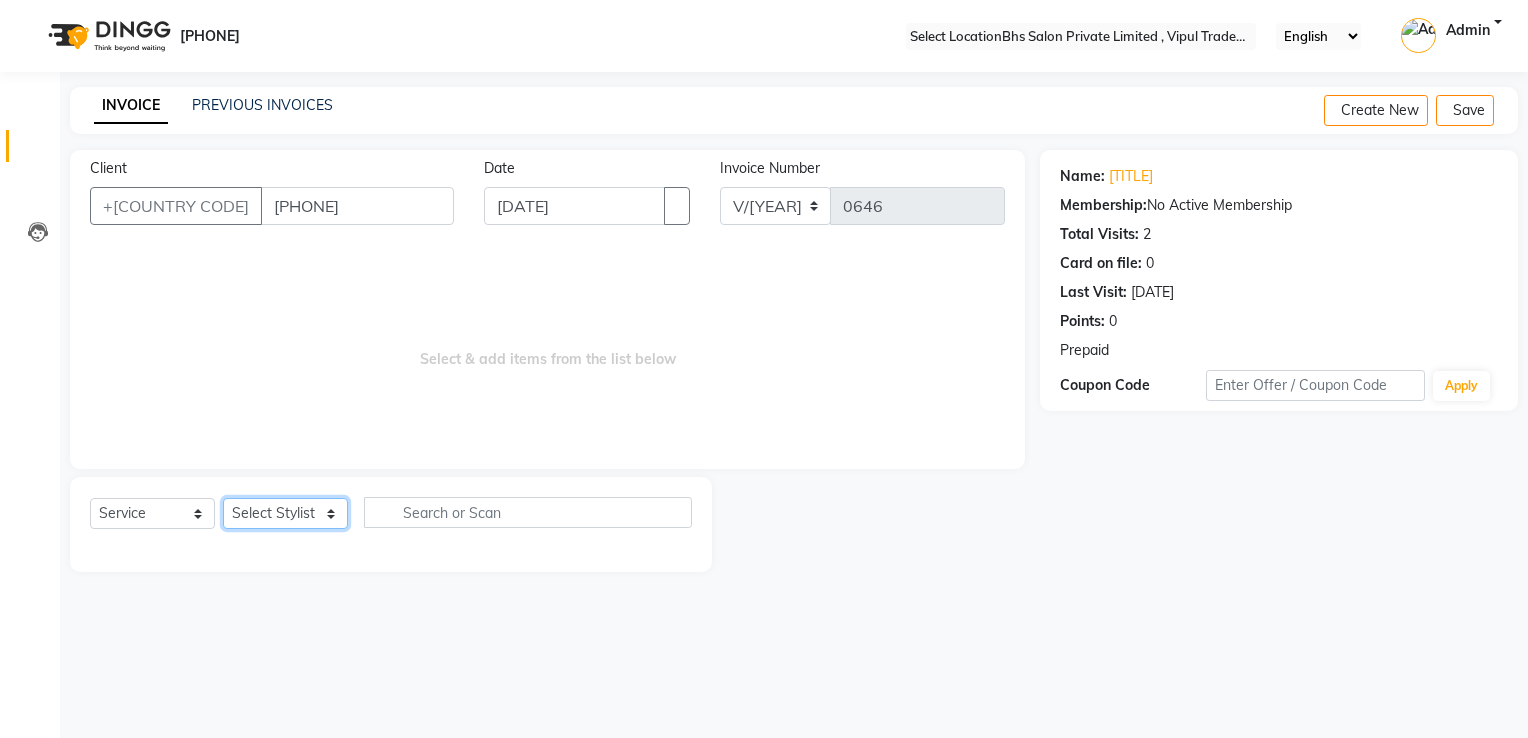 click on "Select Stylist Haidar juyel Kunal uni Monika prabin  Radhika Sohail pedi" at bounding box center [285, 513] 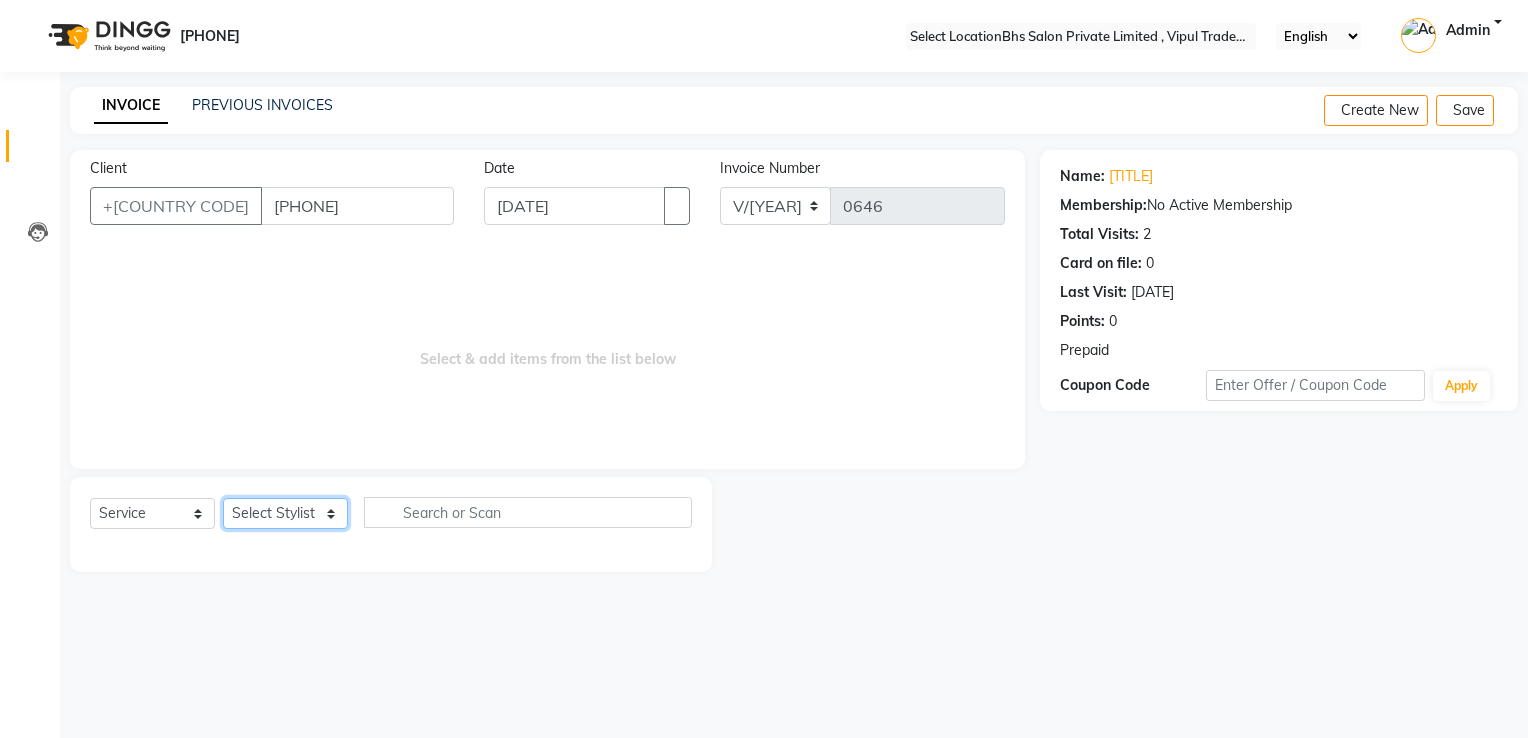 drag, startPoint x: 267, startPoint y: 518, endPoint x: 279, endPoint y: 509, distance: 15 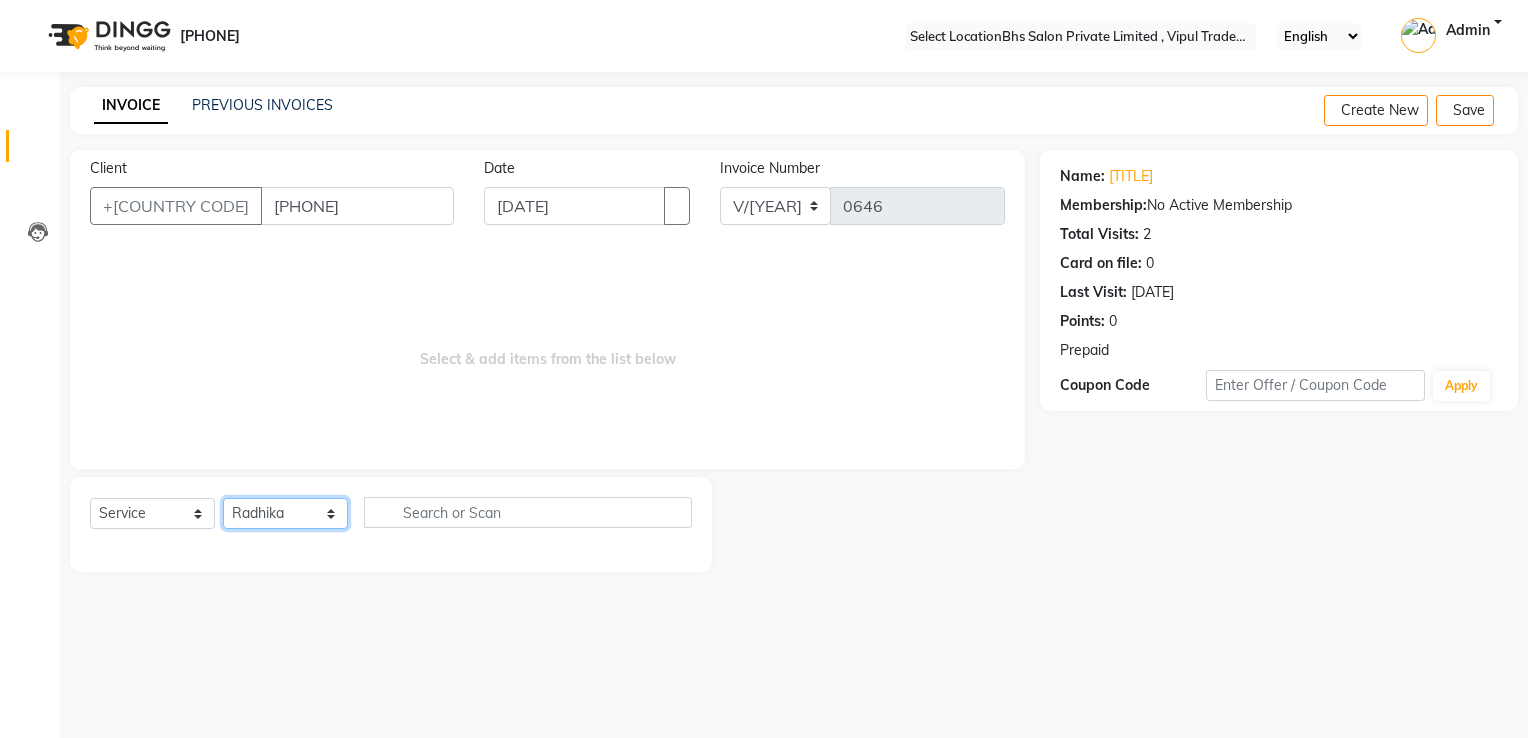 click on "Select Stylist Haidar juyel Kunal uni Monika prabin  Radhika Sohail pedi" at bounding box center [285, 513] 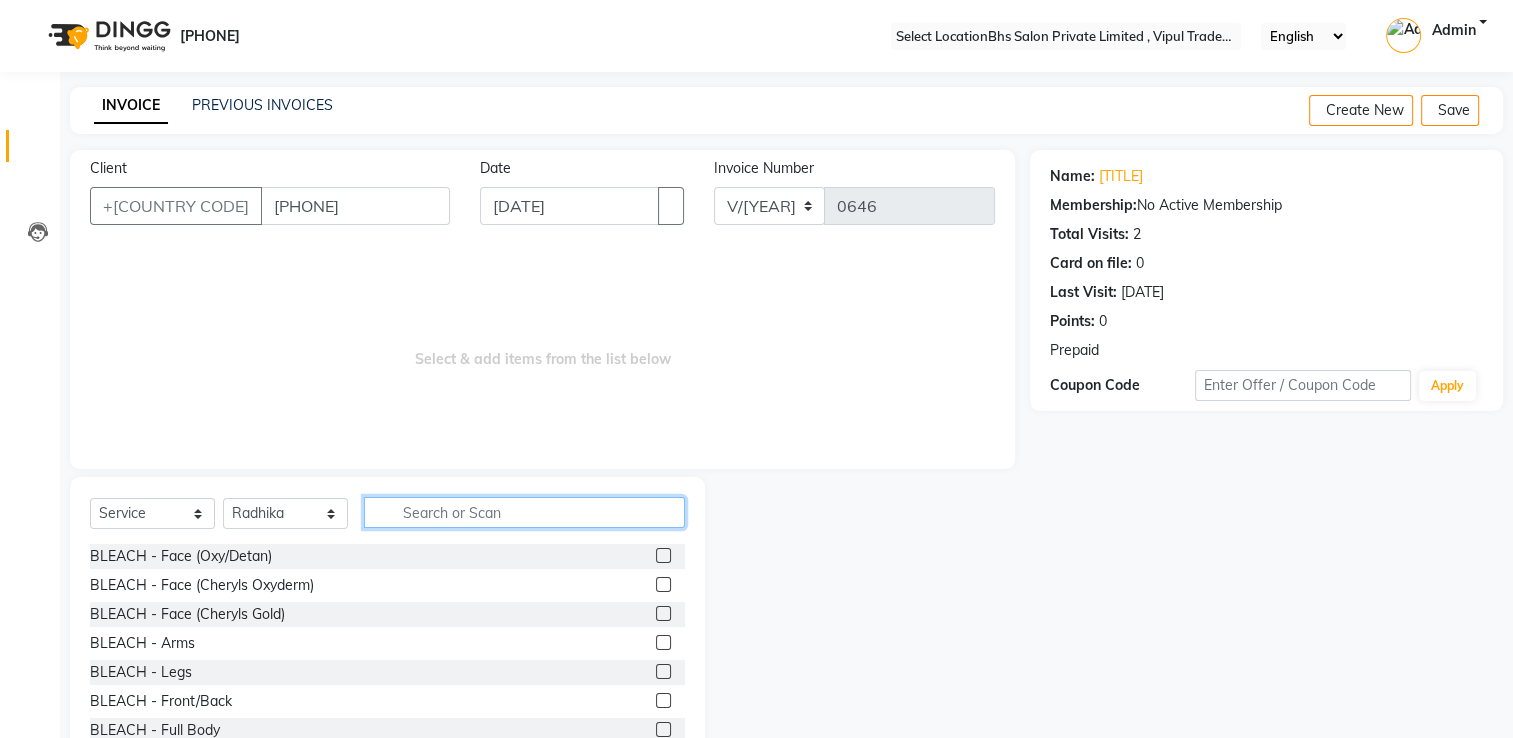 click at bounding box center (524, 512) 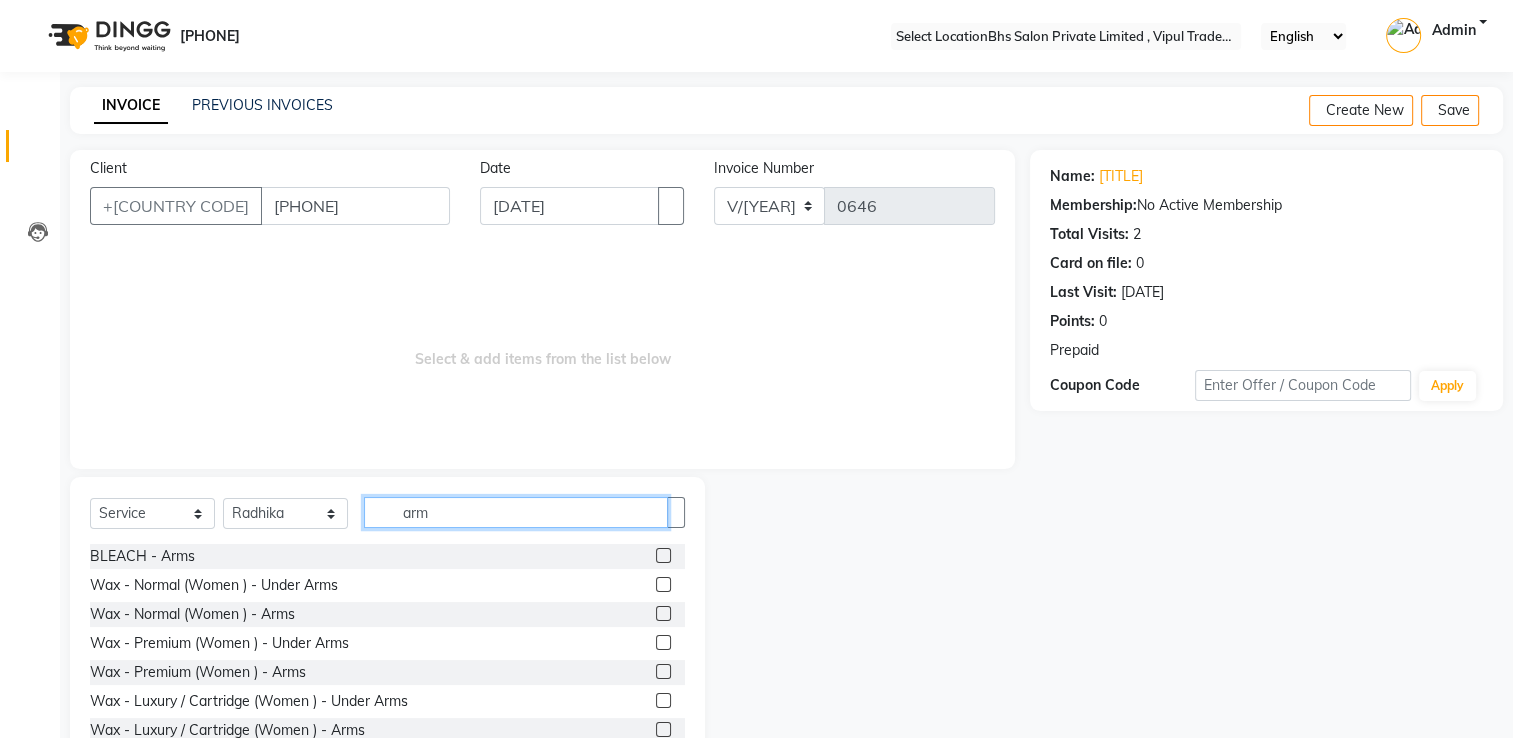 scroll, scrollTop: 3, scrollLeft: 0, axis: vertical 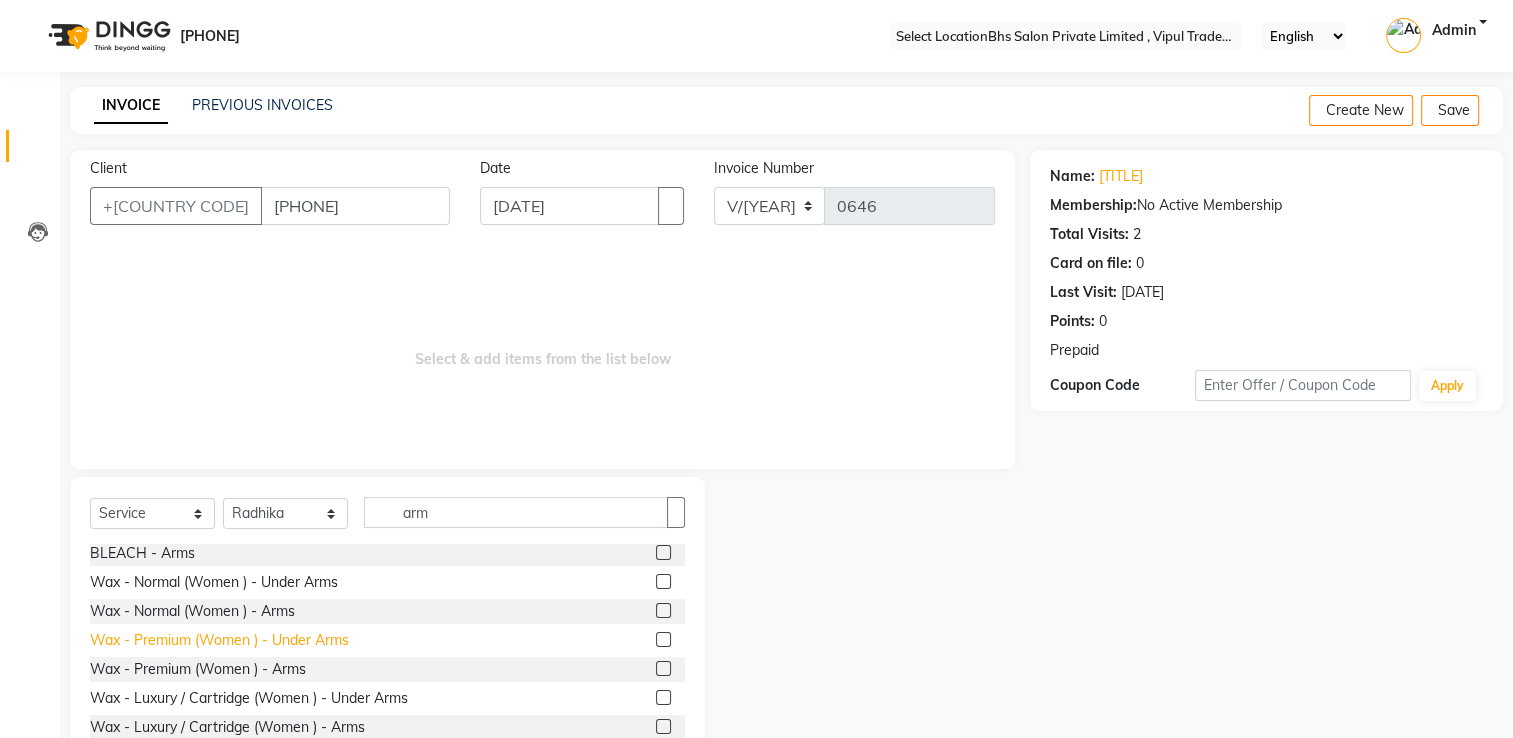 click on "Wax - Premium   (Women )   -   Under Arms" at bounding box center [142, 553] 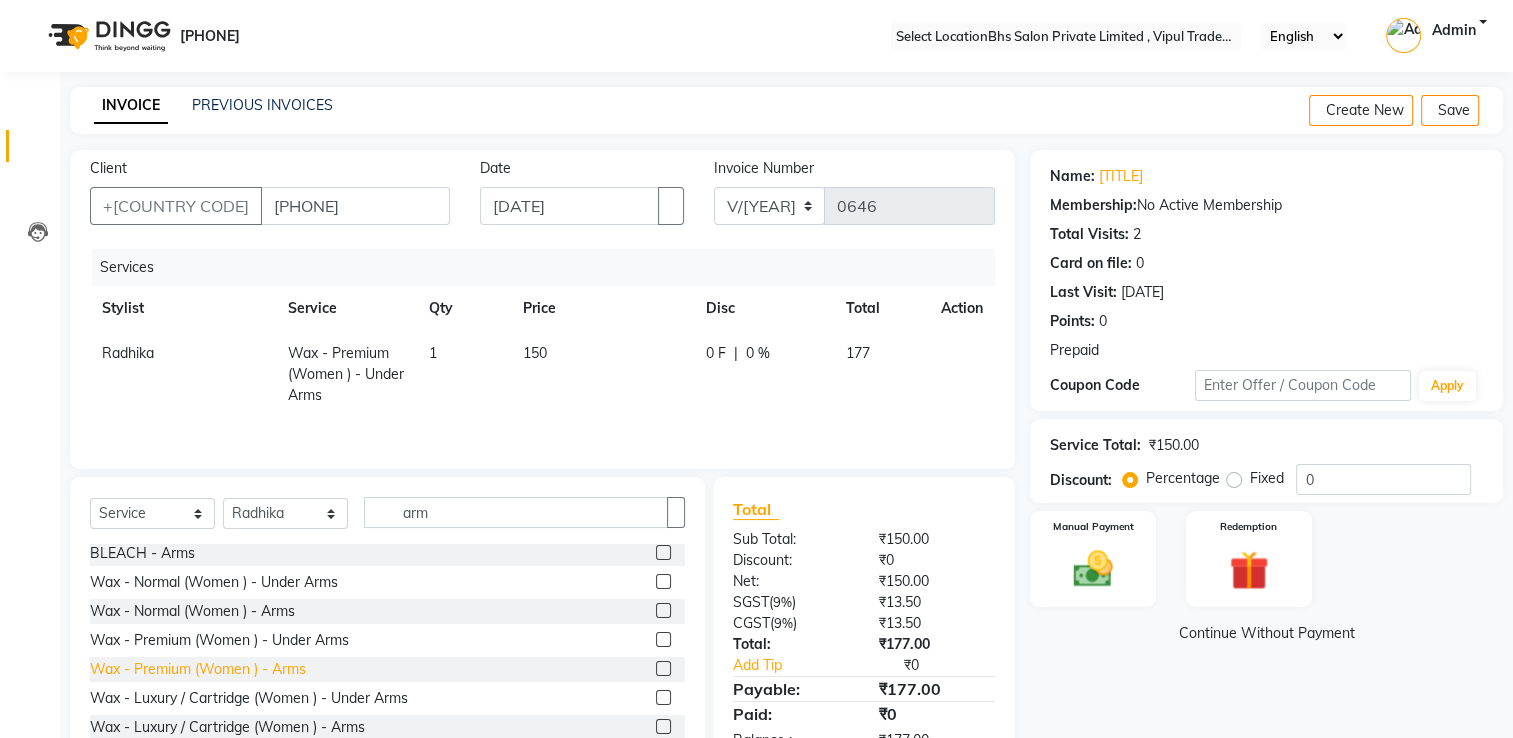 click on "Wax - Premium   (Women )   -   Arms" at bounding box center [142, 553] 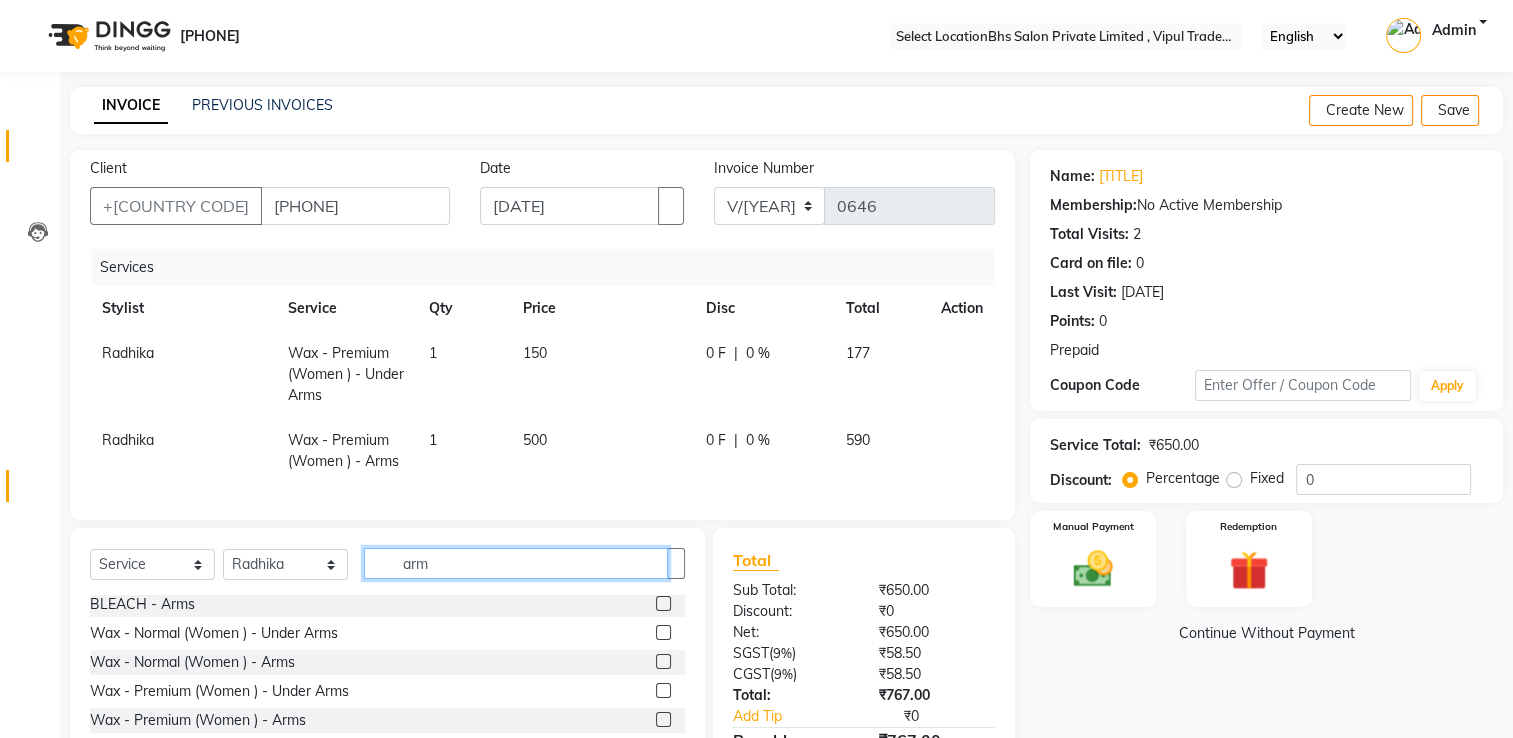 drag, startPoint x: 480, startPoint y: 582, endPoint x: 26, endPoint y: 477, distance: 465.98392 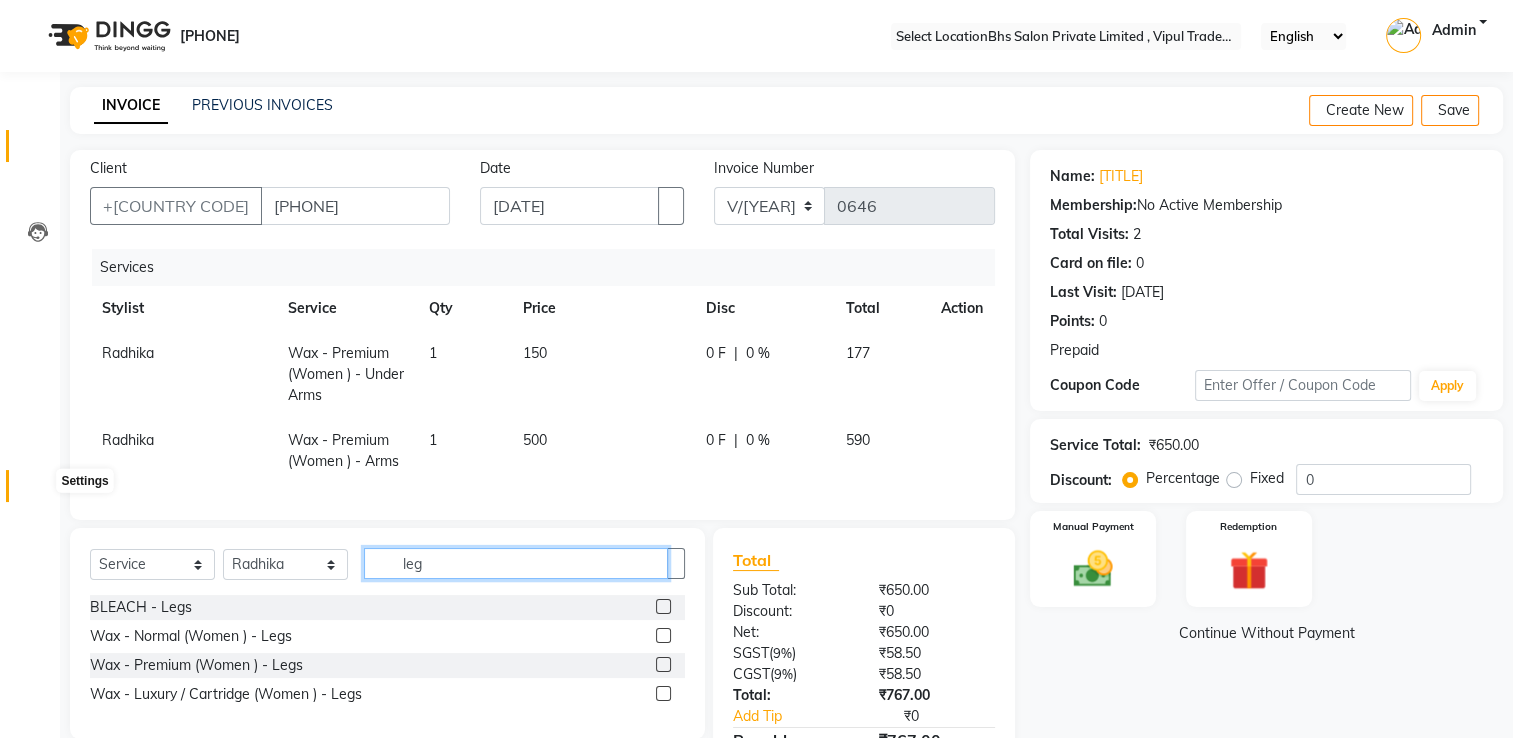 scroll, scrollTop: 0, scrollLeft: 0, axis: both 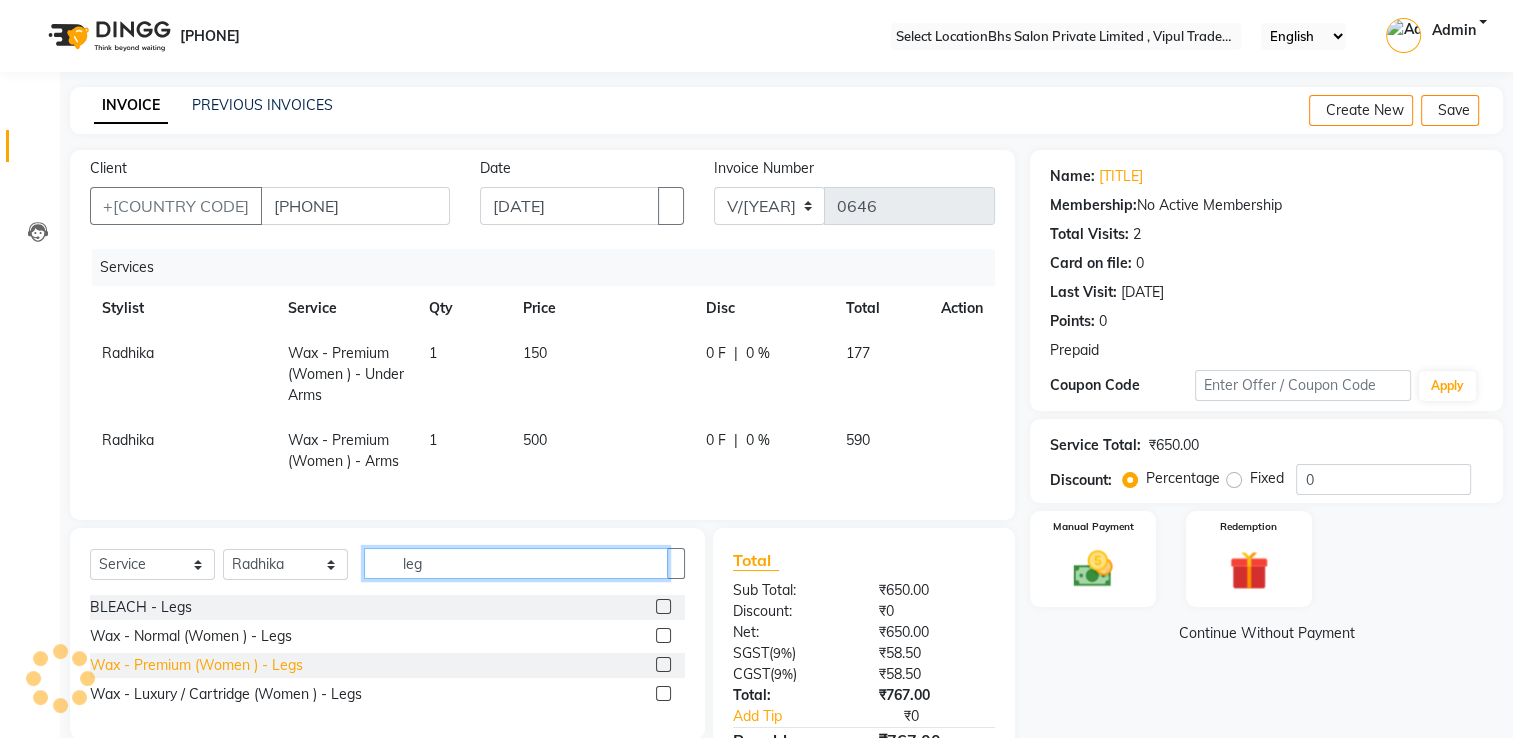 type on "leg" 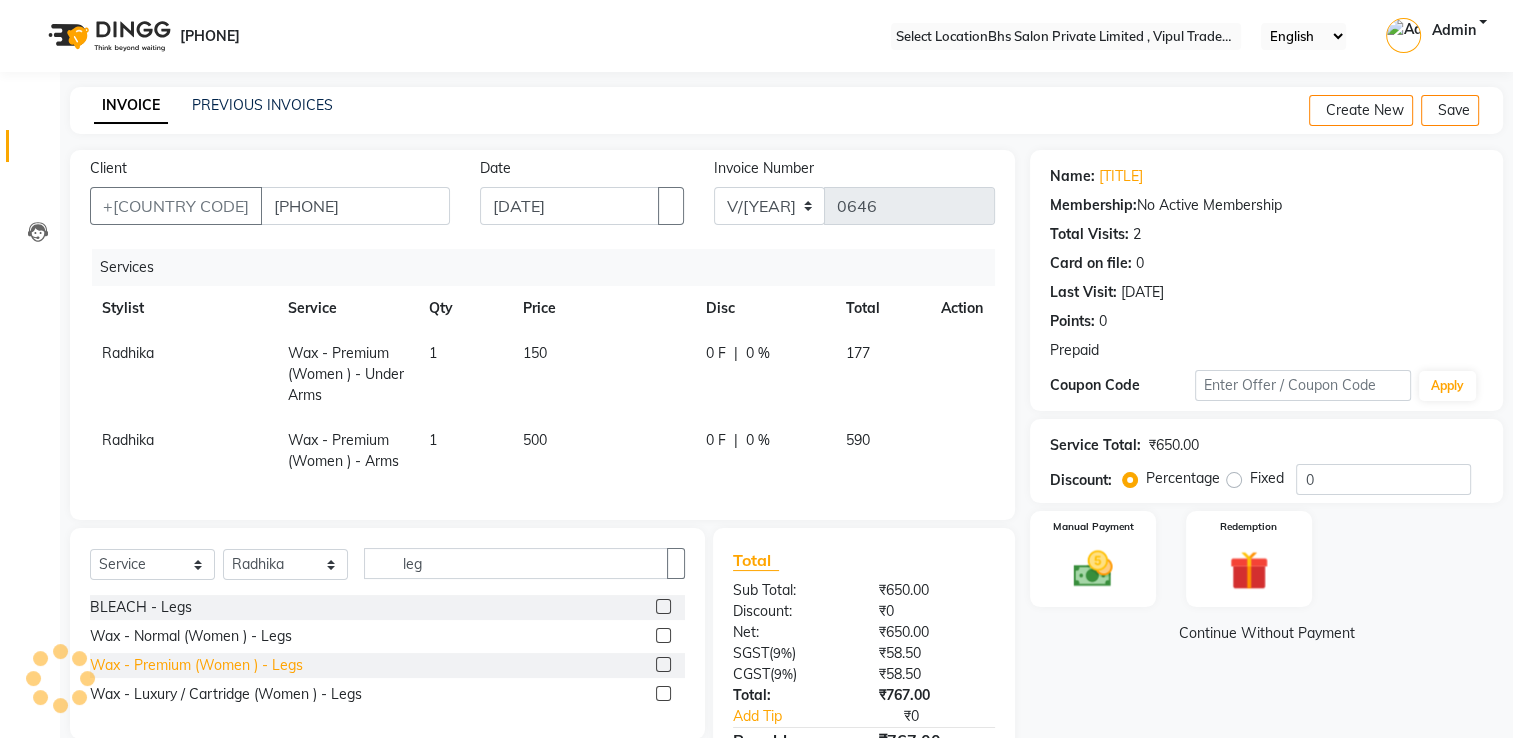 click on "Wax - Premium   (Women )   -   Legs" at bounding box center [141, 607] 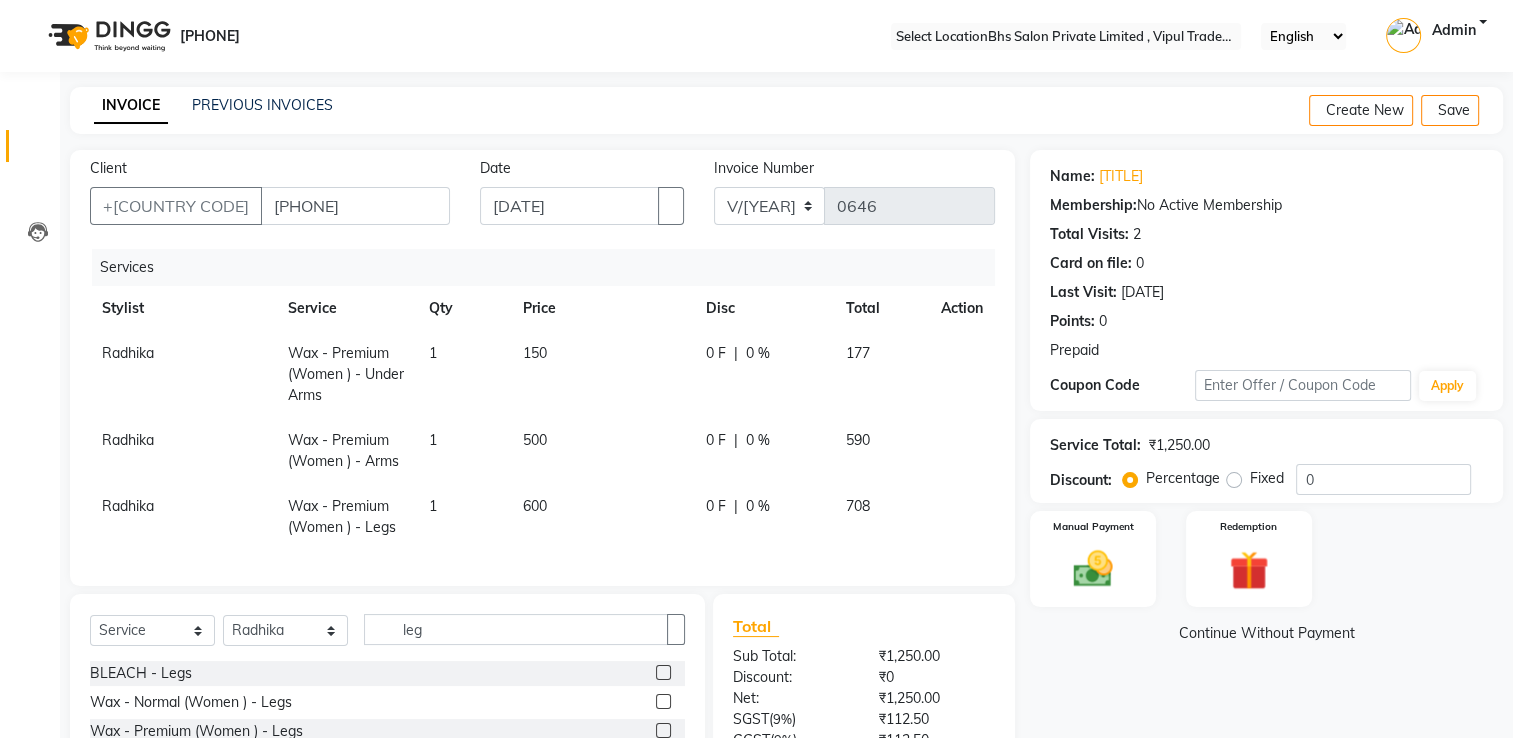 click on "150" at bounding box center (602, 374) 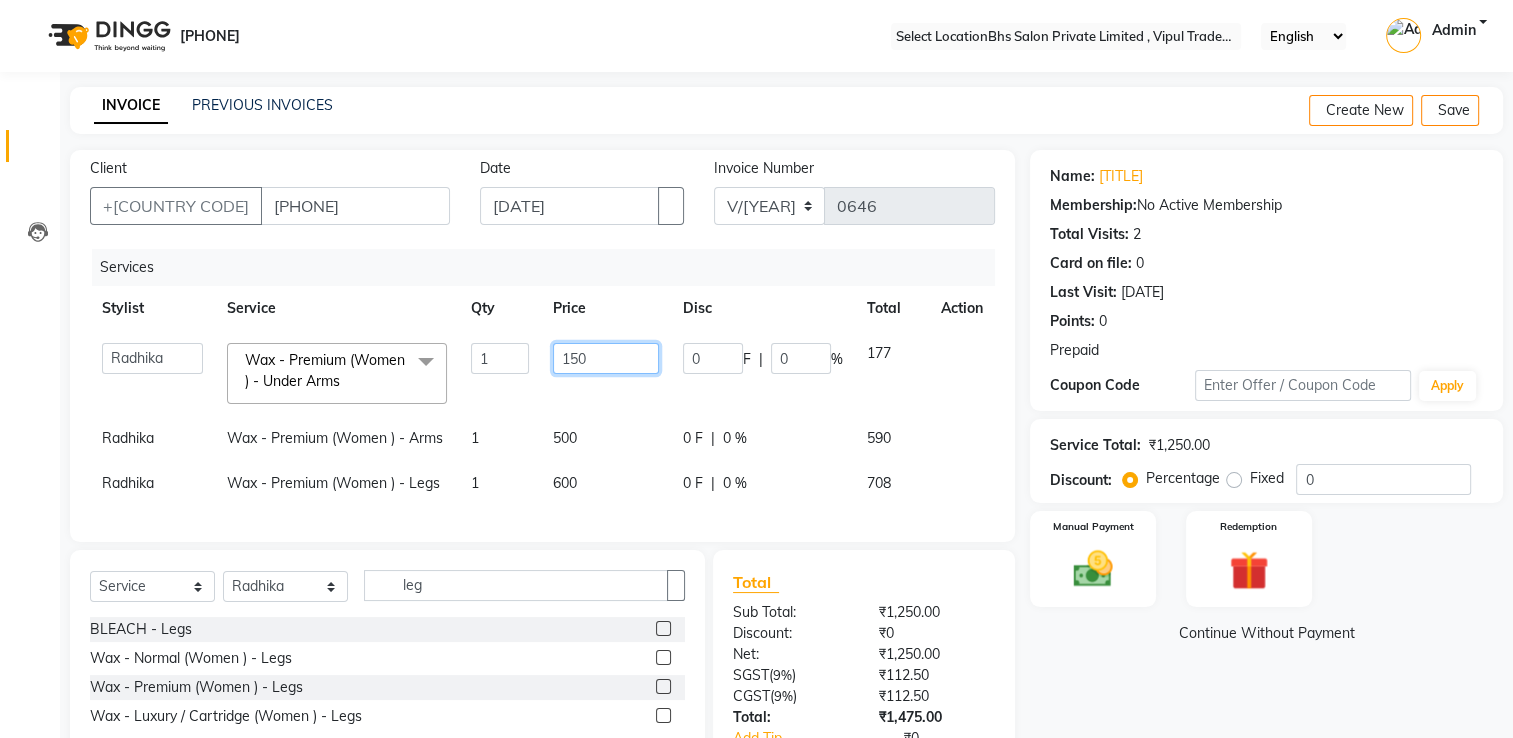 drag, startPoint x: 622, startPoint y: 360, endPoint x: 600, endPoint y: 365, distance: 22.561028 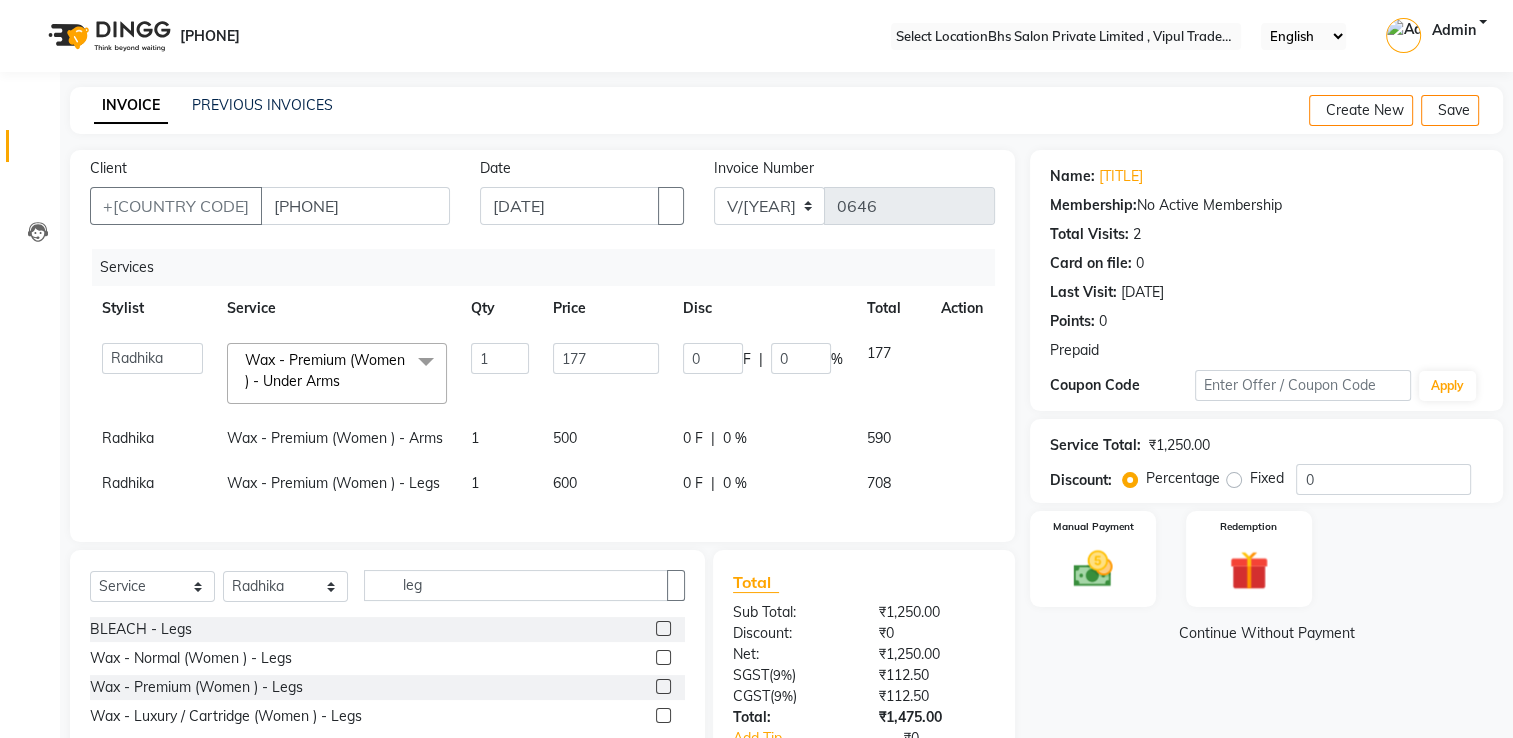 click on "500" at bounding box center [606, 373] 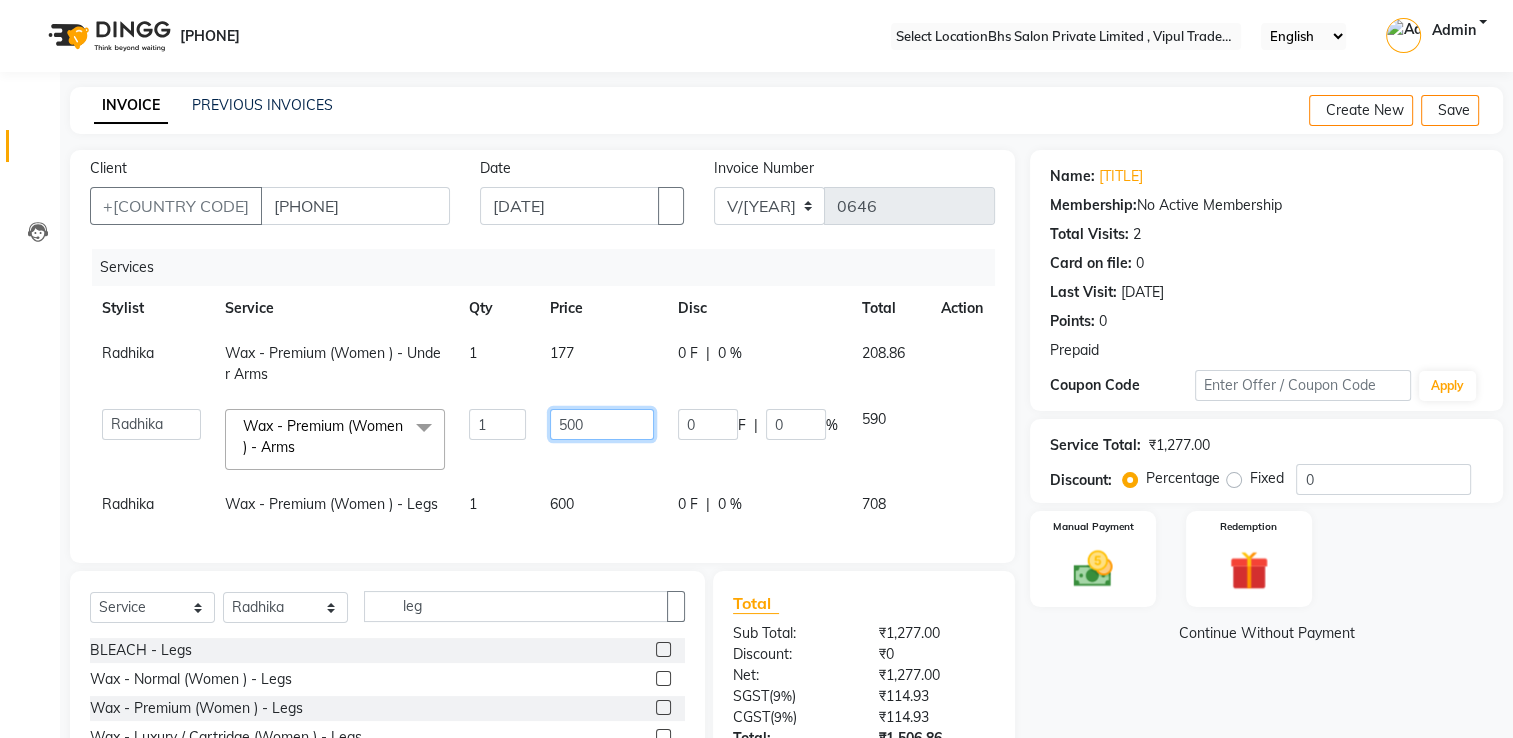 click on "500" at bounding box center (497, 424) 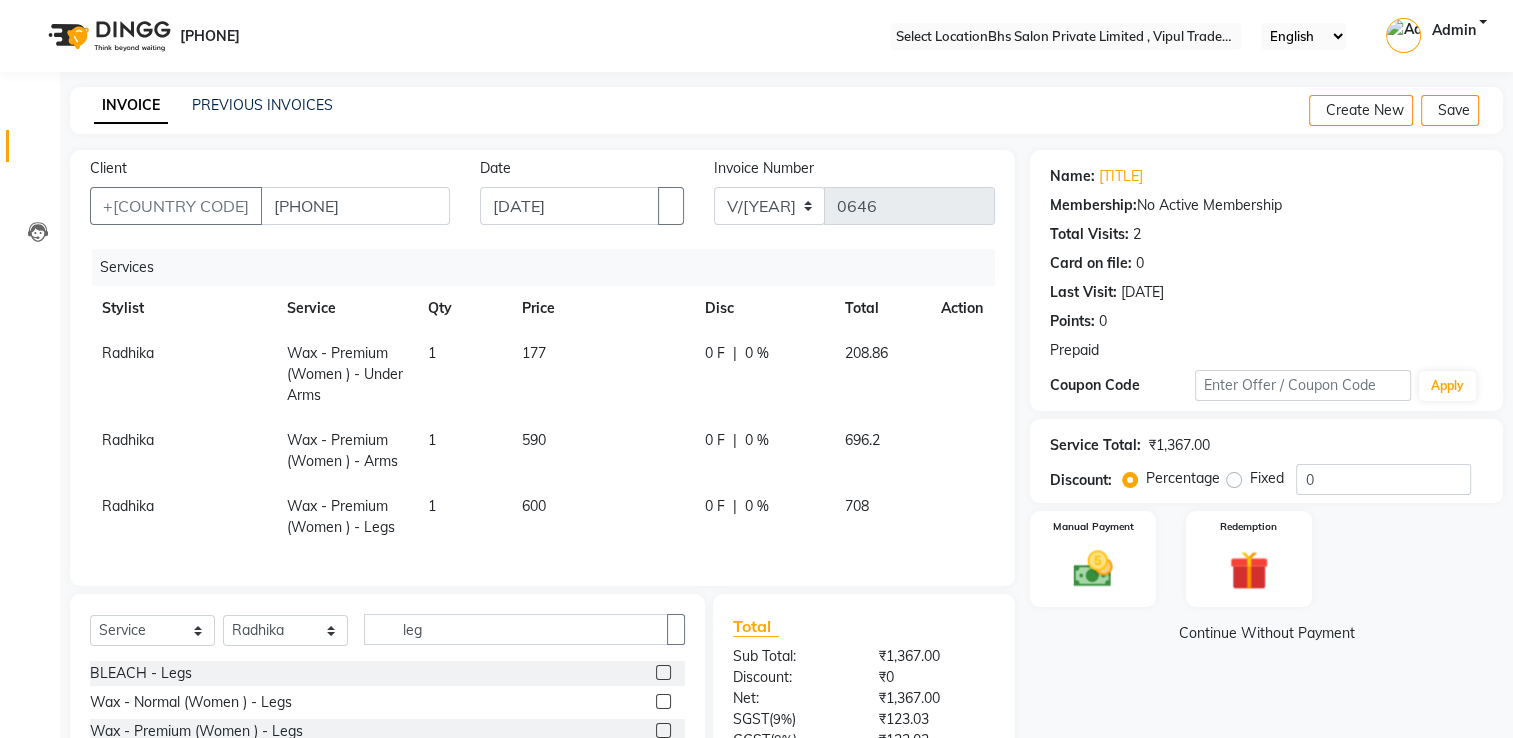 drag, startPoint x: 588, startPoint y: 511, endPoint x: 563, endPoint y: 511, distance: 25 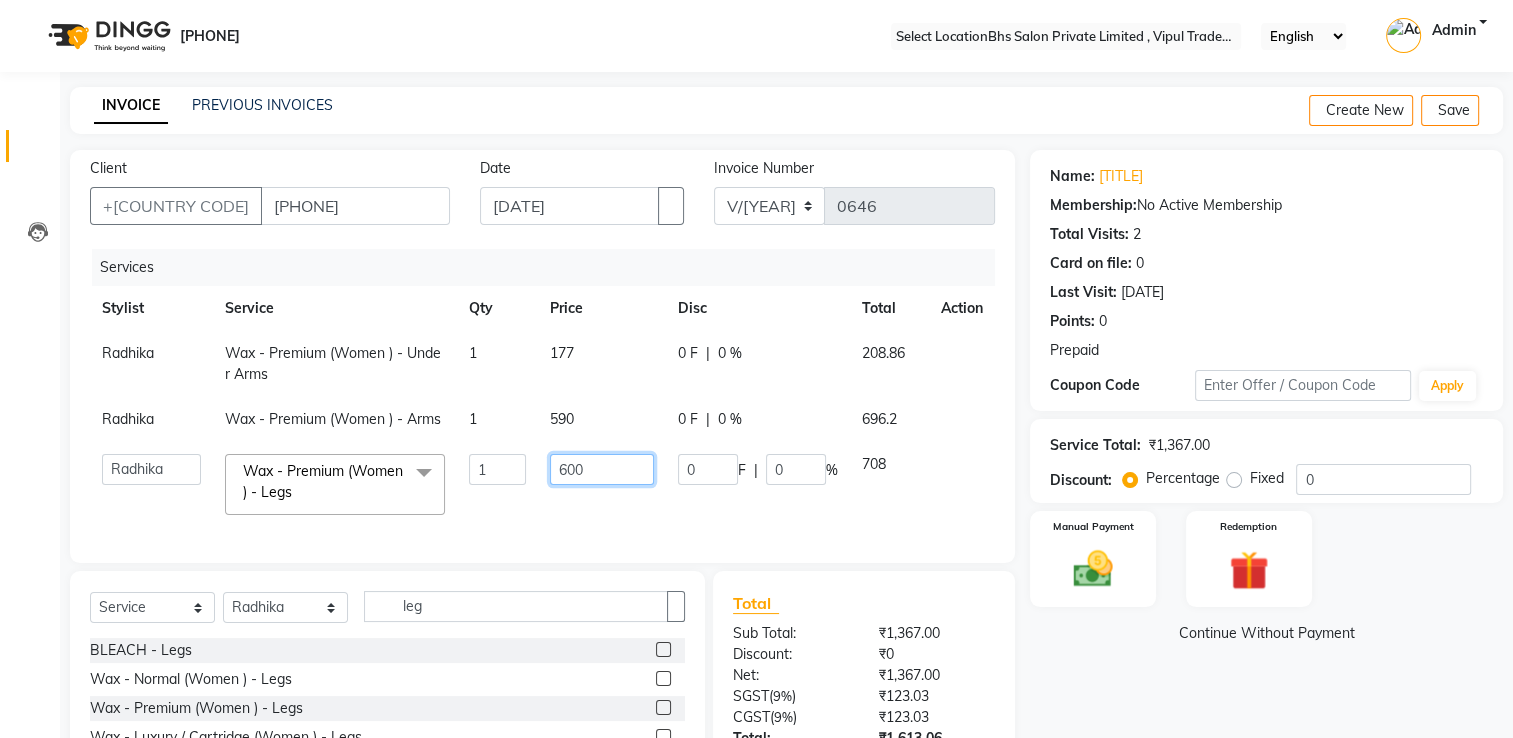 click on "600" at bounding box center [497, 469] 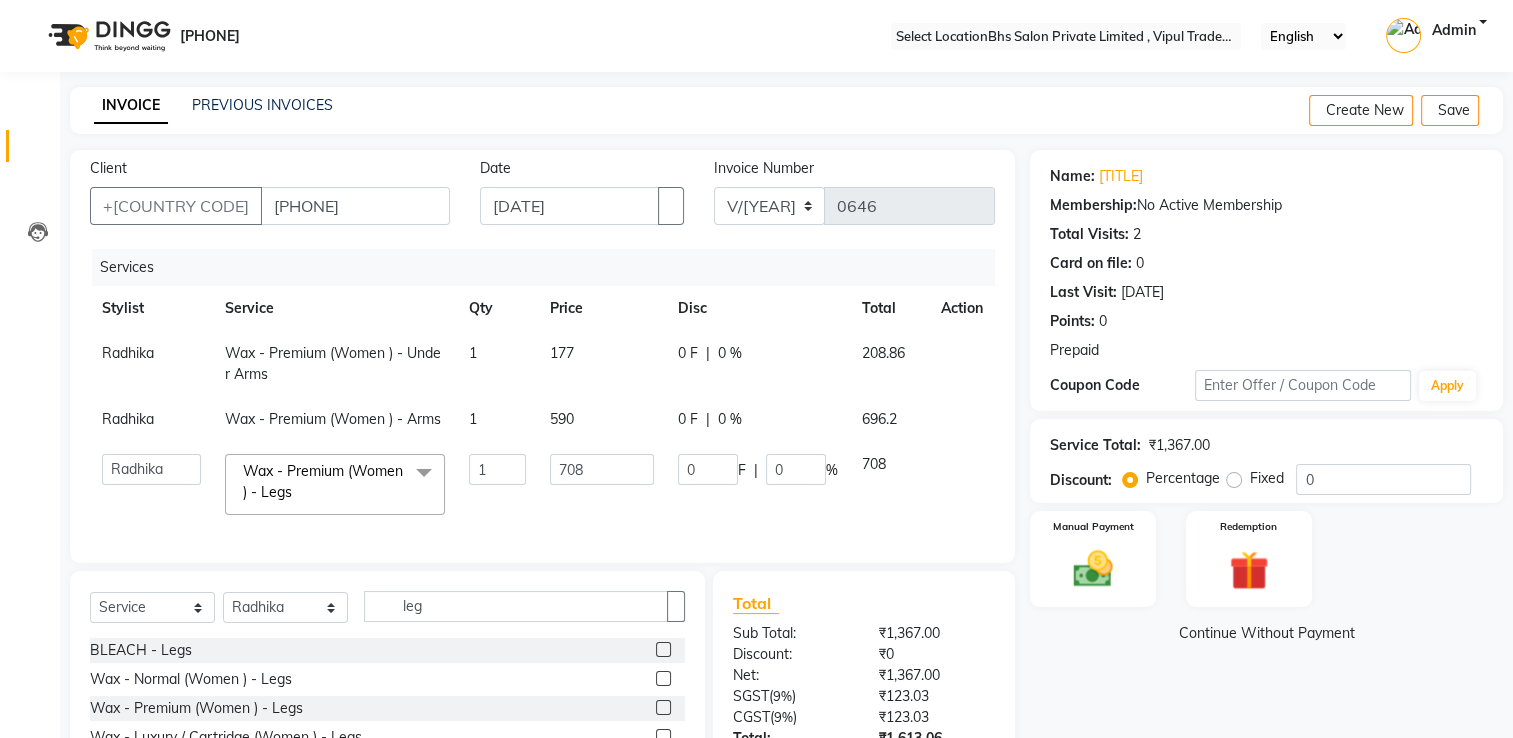 click on "Manual Payment Redemption" at bounding box center [1266, 559] 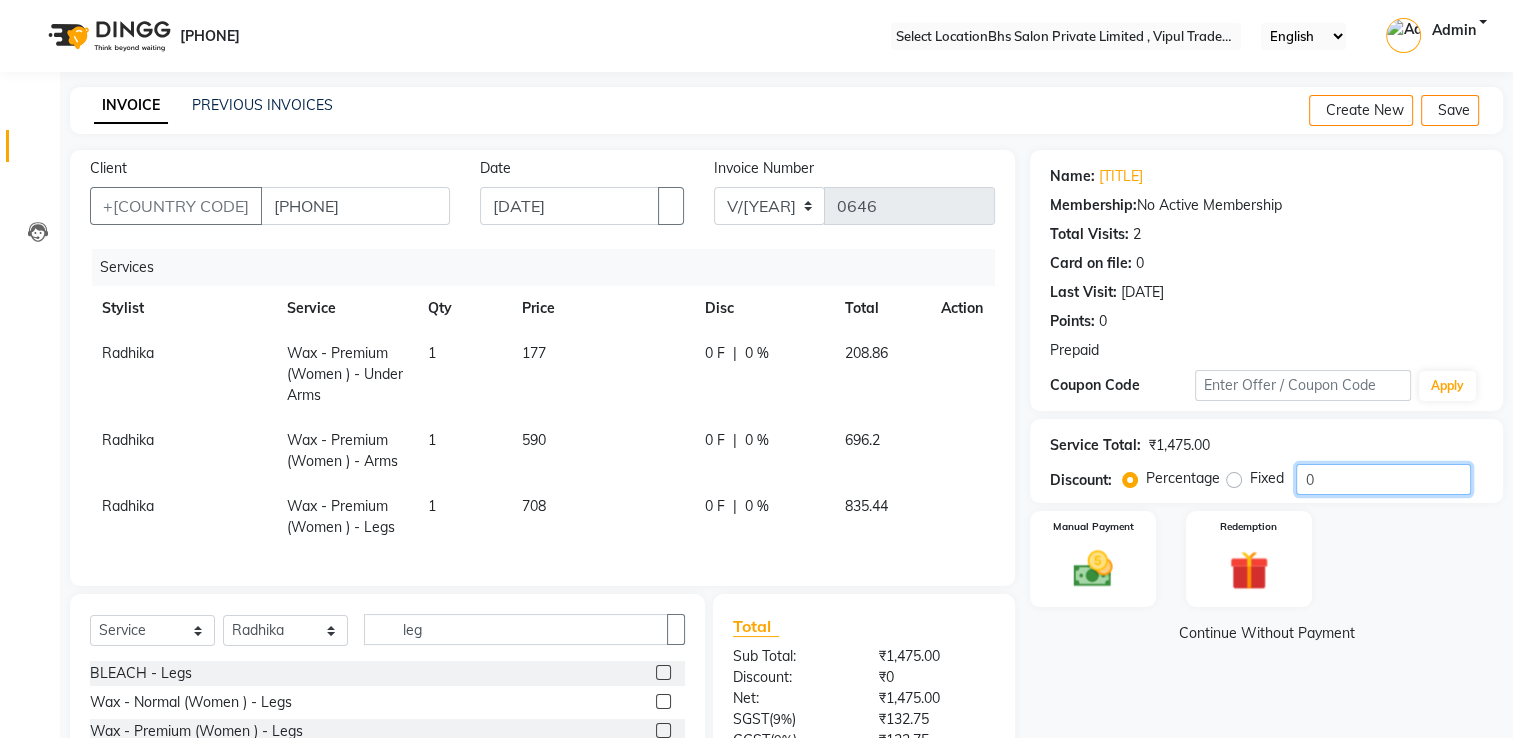 drag, startPoint x: 1348, startPoint y: 473, endPoint x: 1328, endPoint y: 473, distance: 20 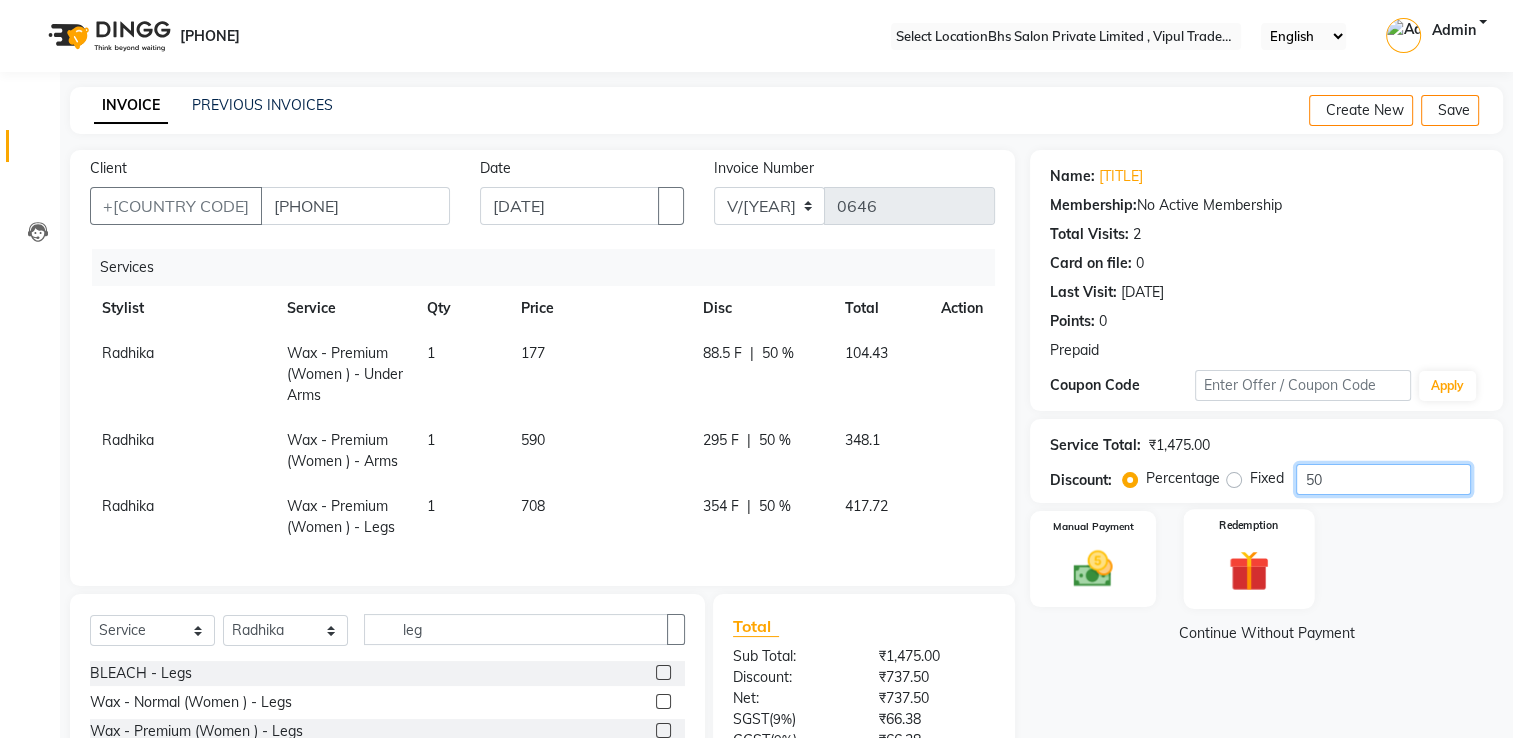 type on "50" 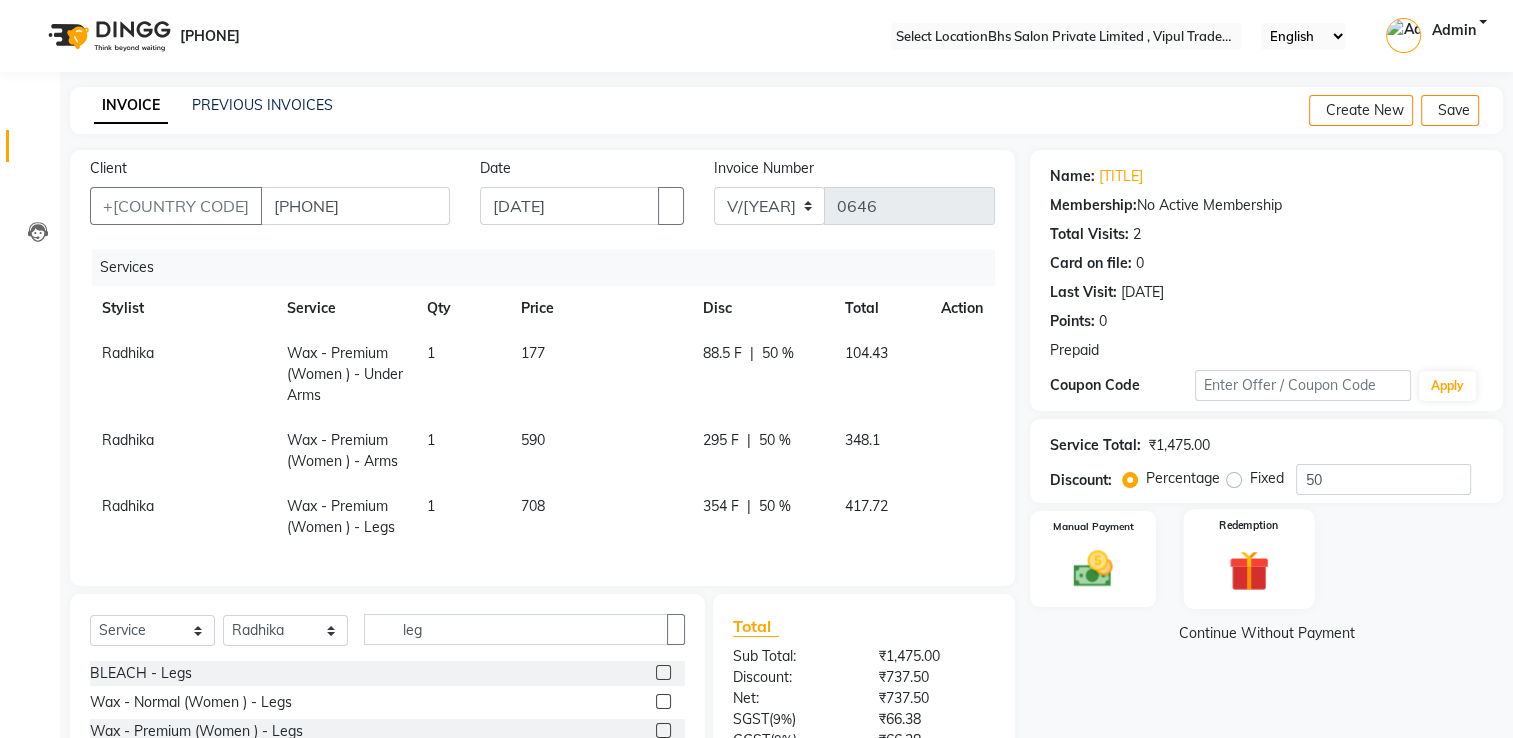 click at bounding box center (1093, 569) 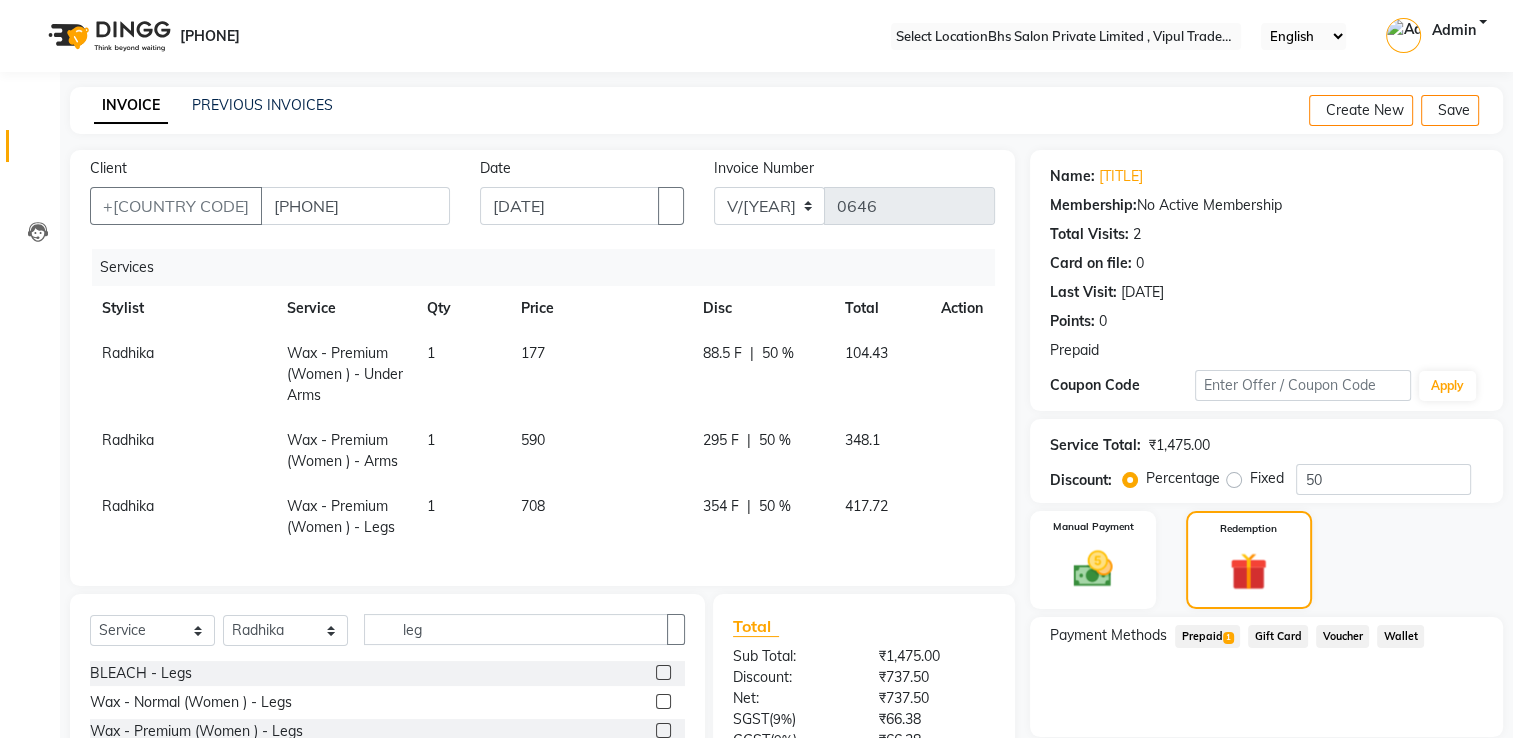 click on "Prepaid  1" at bounding box center (1207, 636) 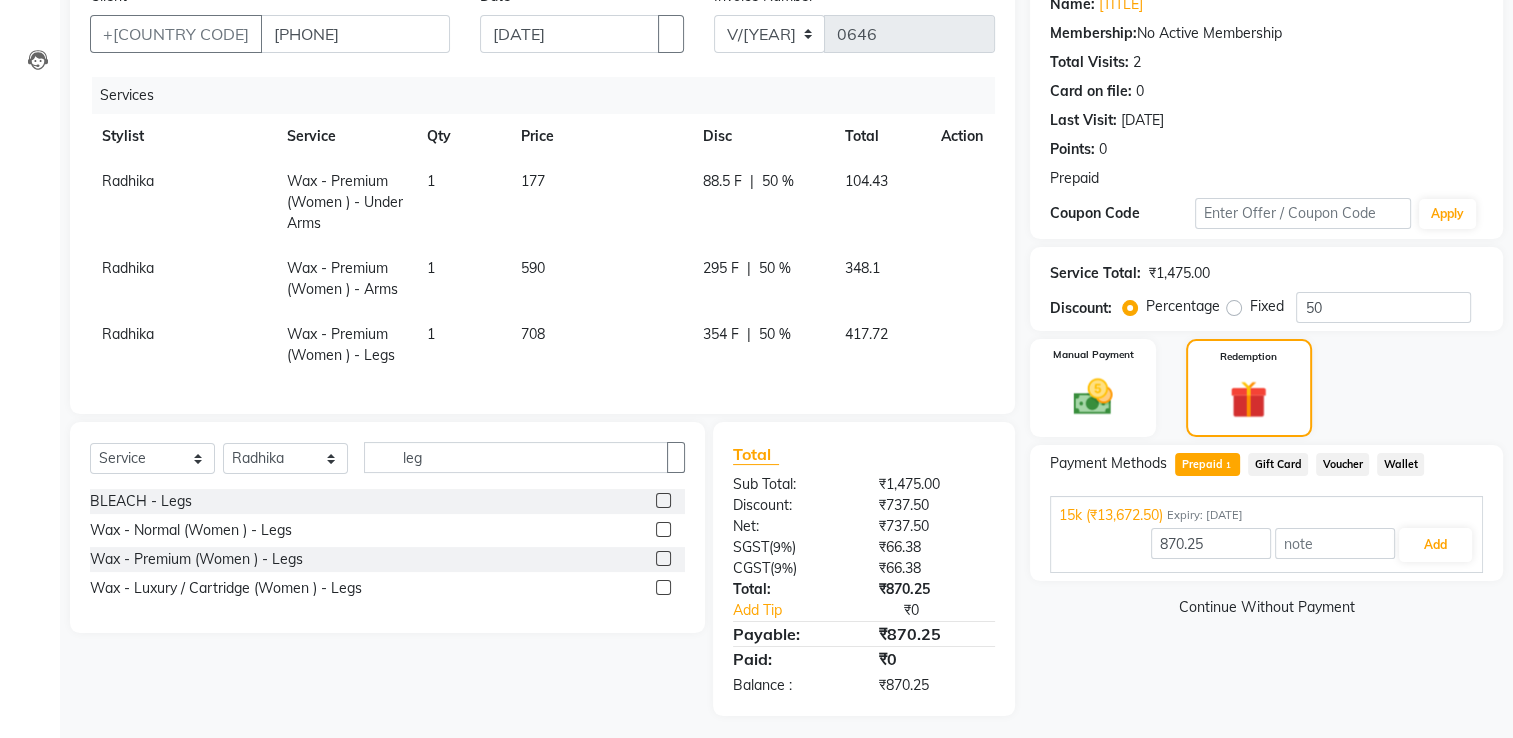 scroll, scrollTop: 194, scrollLeft: 0, axis: vertical 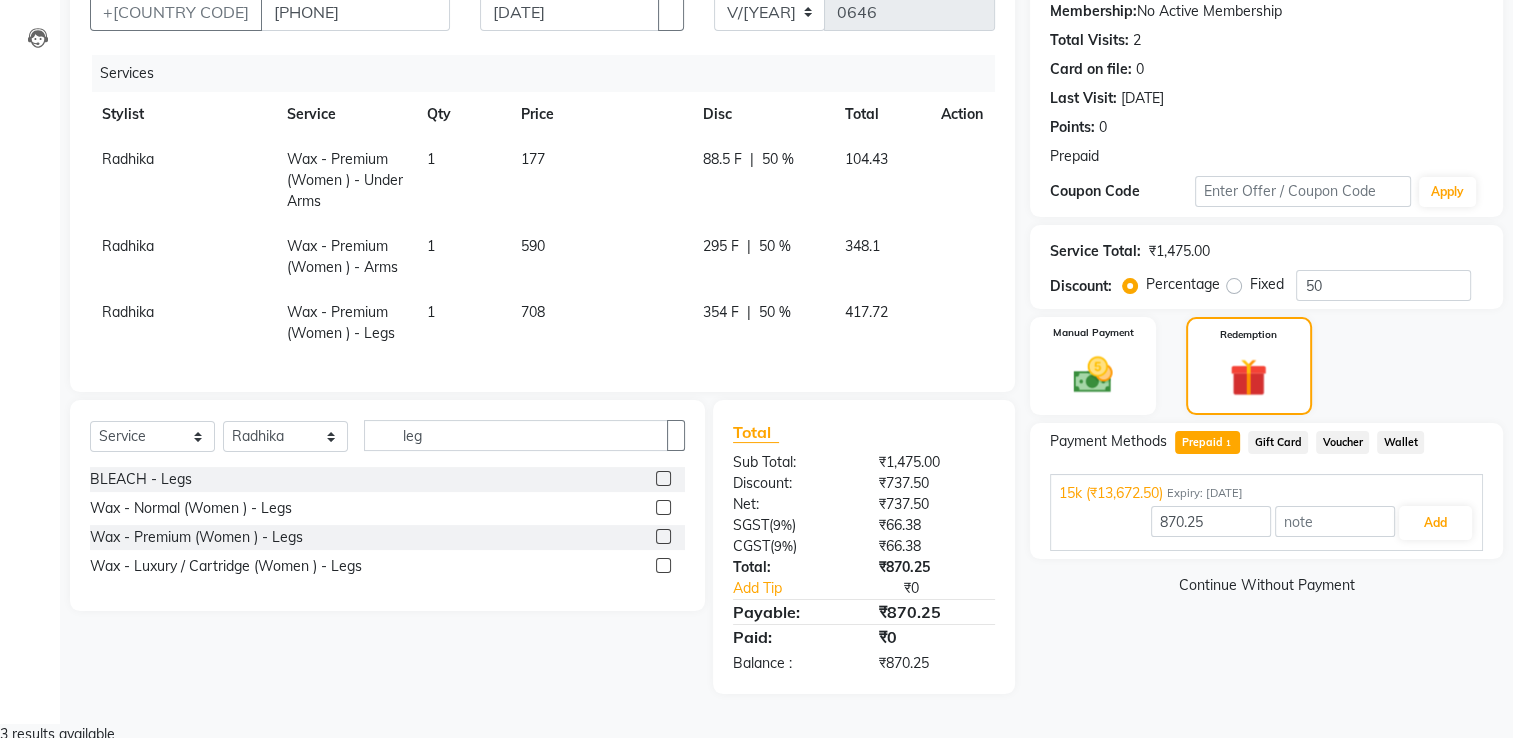 click on "Prepaid  1" at bounding box center (1203, 444) 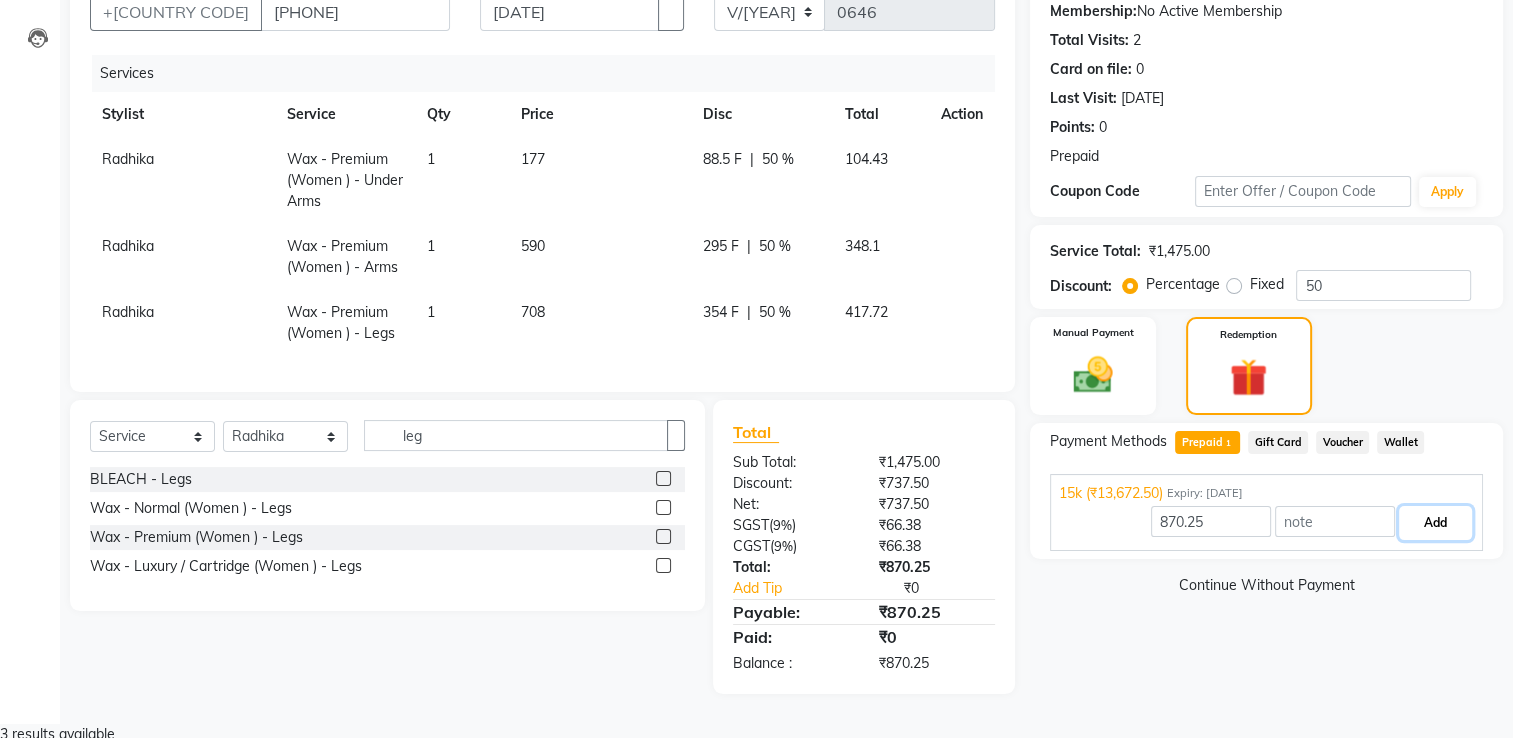 click on "Add" at bounding box center (1435, 523) 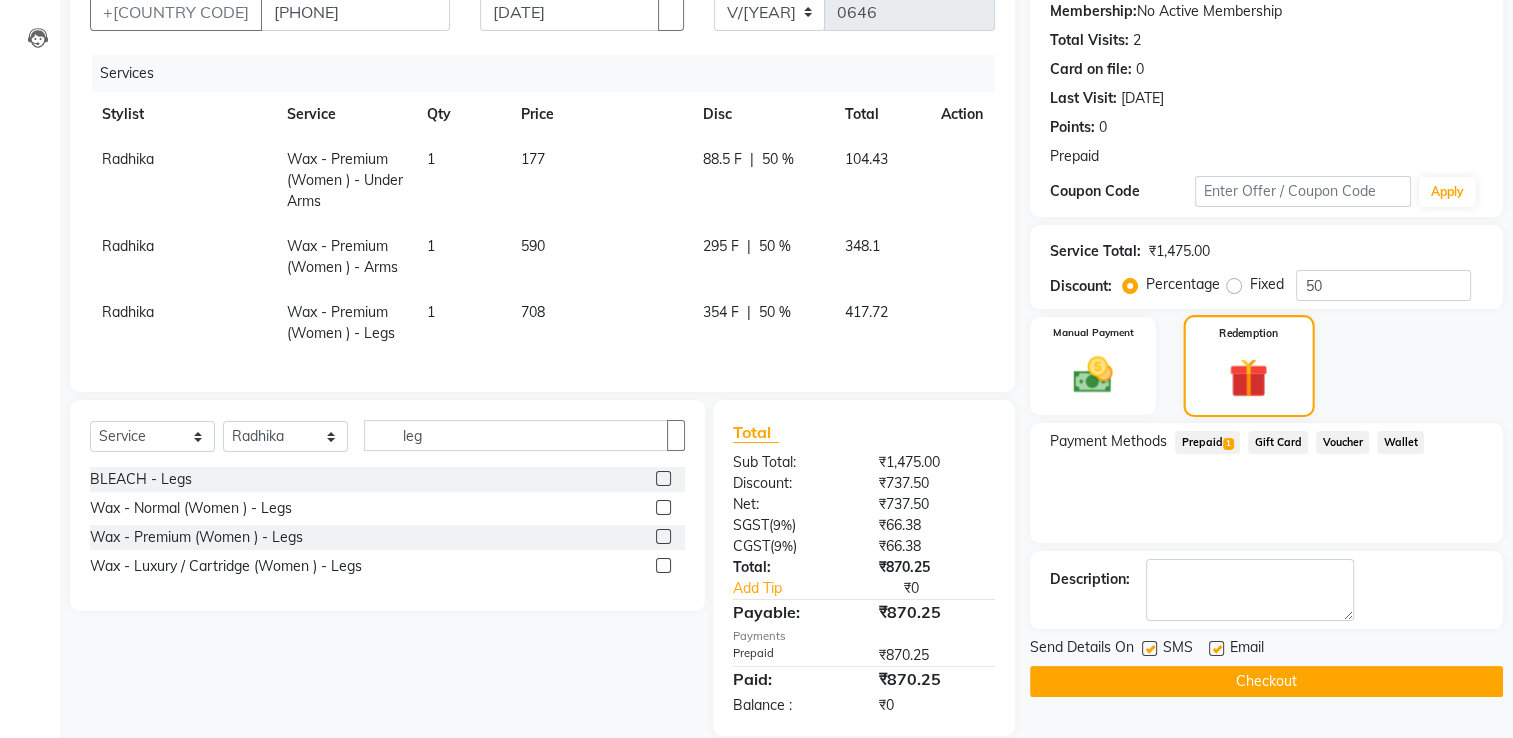 click on "Redemption" at bounding box center (1248, 366) 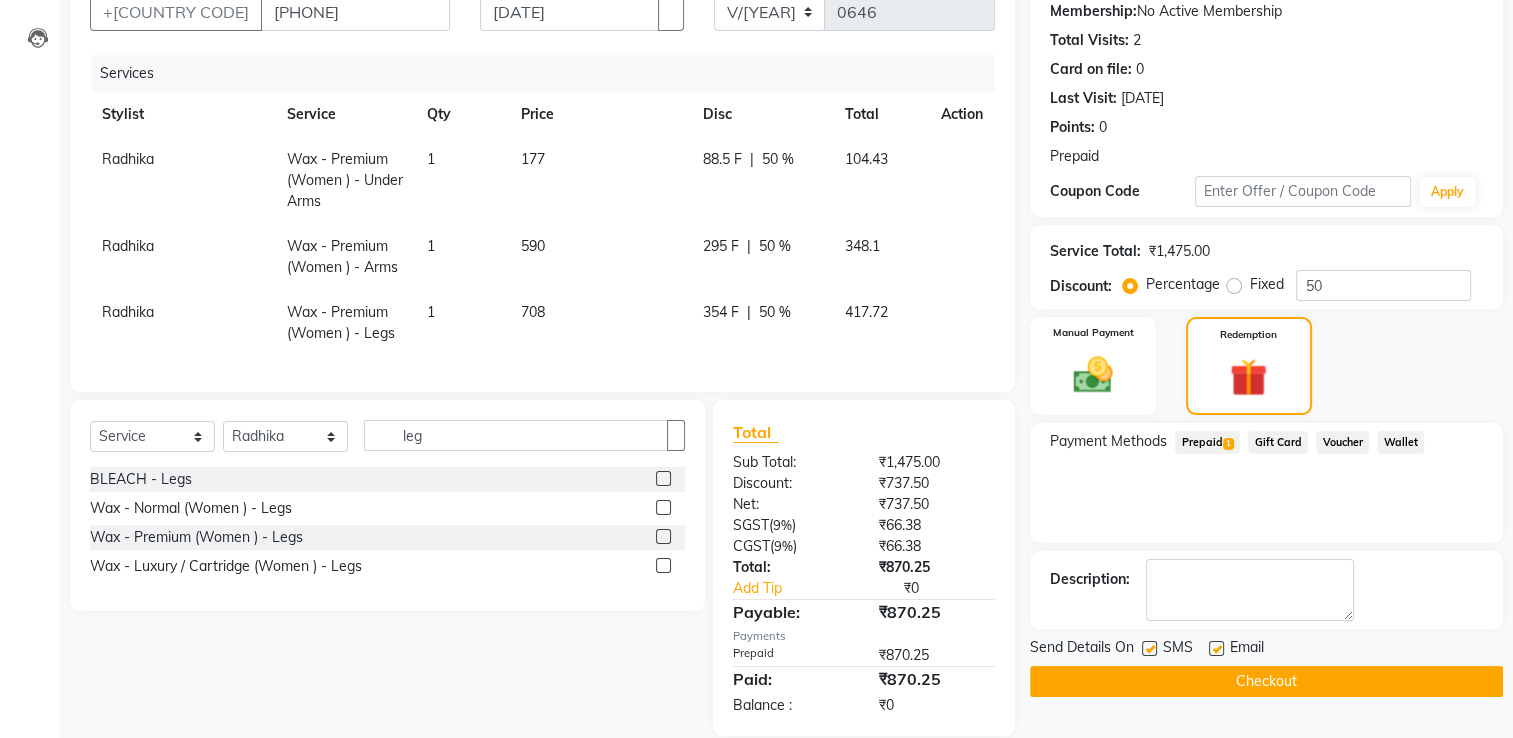 click on "177" at bounding box center [128, 159] 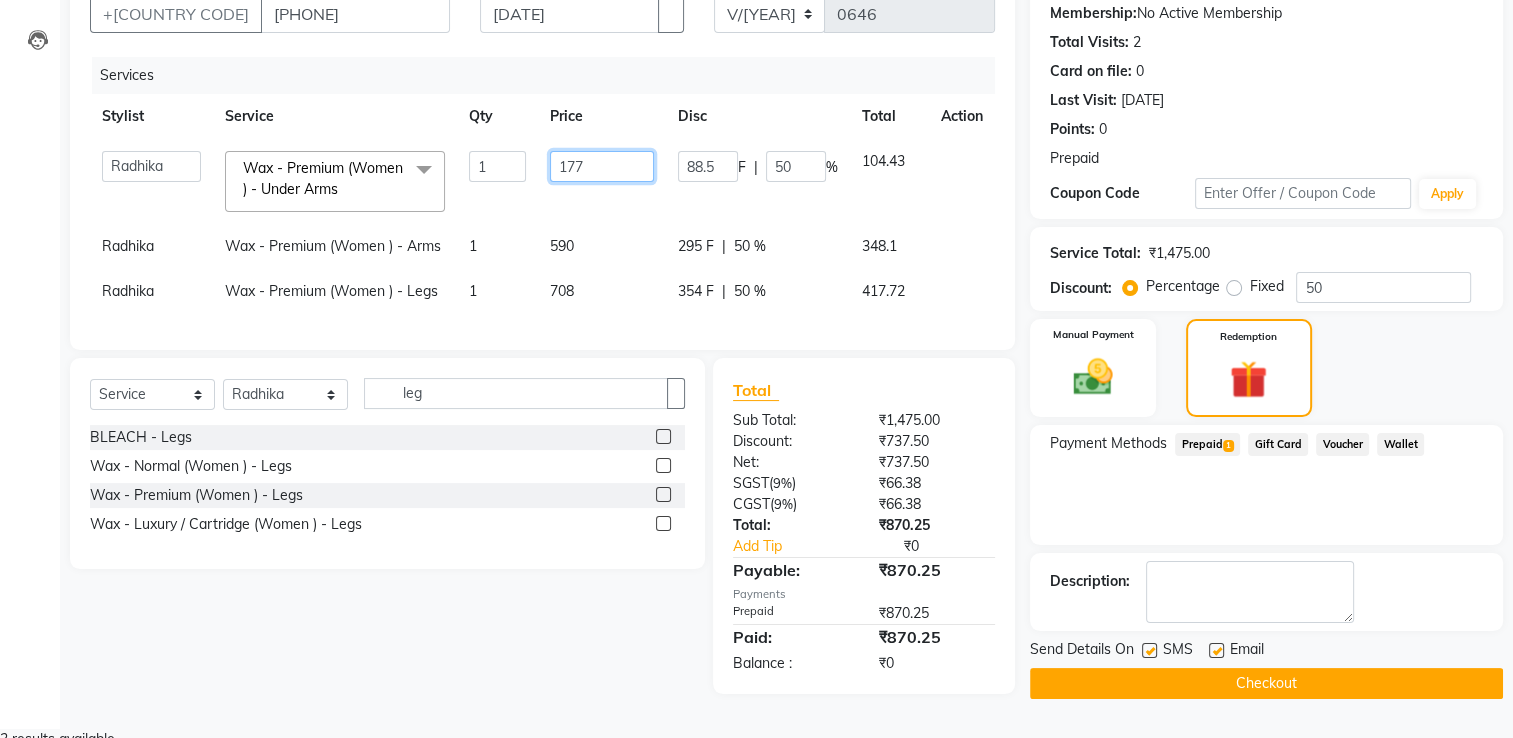 click on "177" at bounding box center (497, 166) 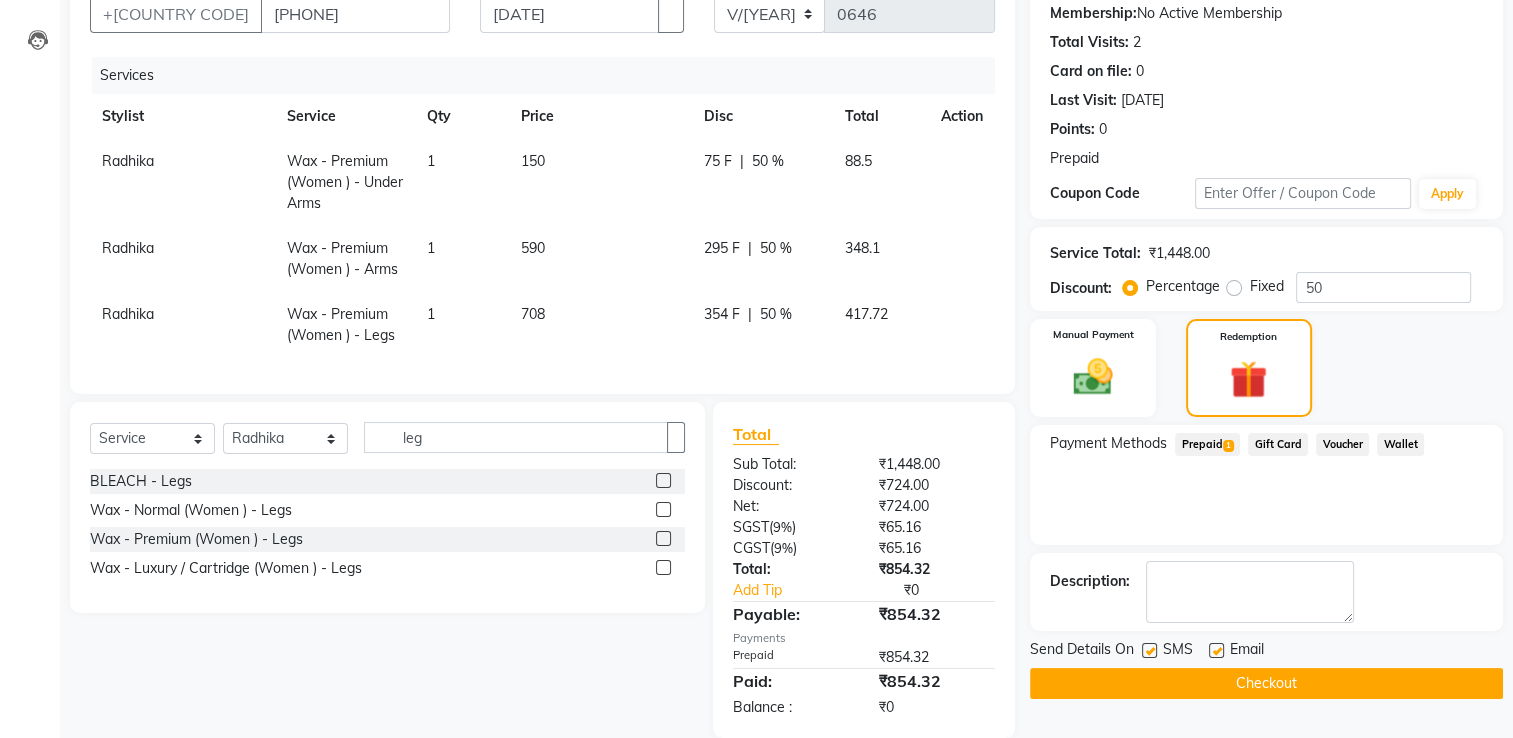 drag, startPoint x: 592, startPoint y: 234, endPoint x: 568, endPoint y: 254, distance: 31.241 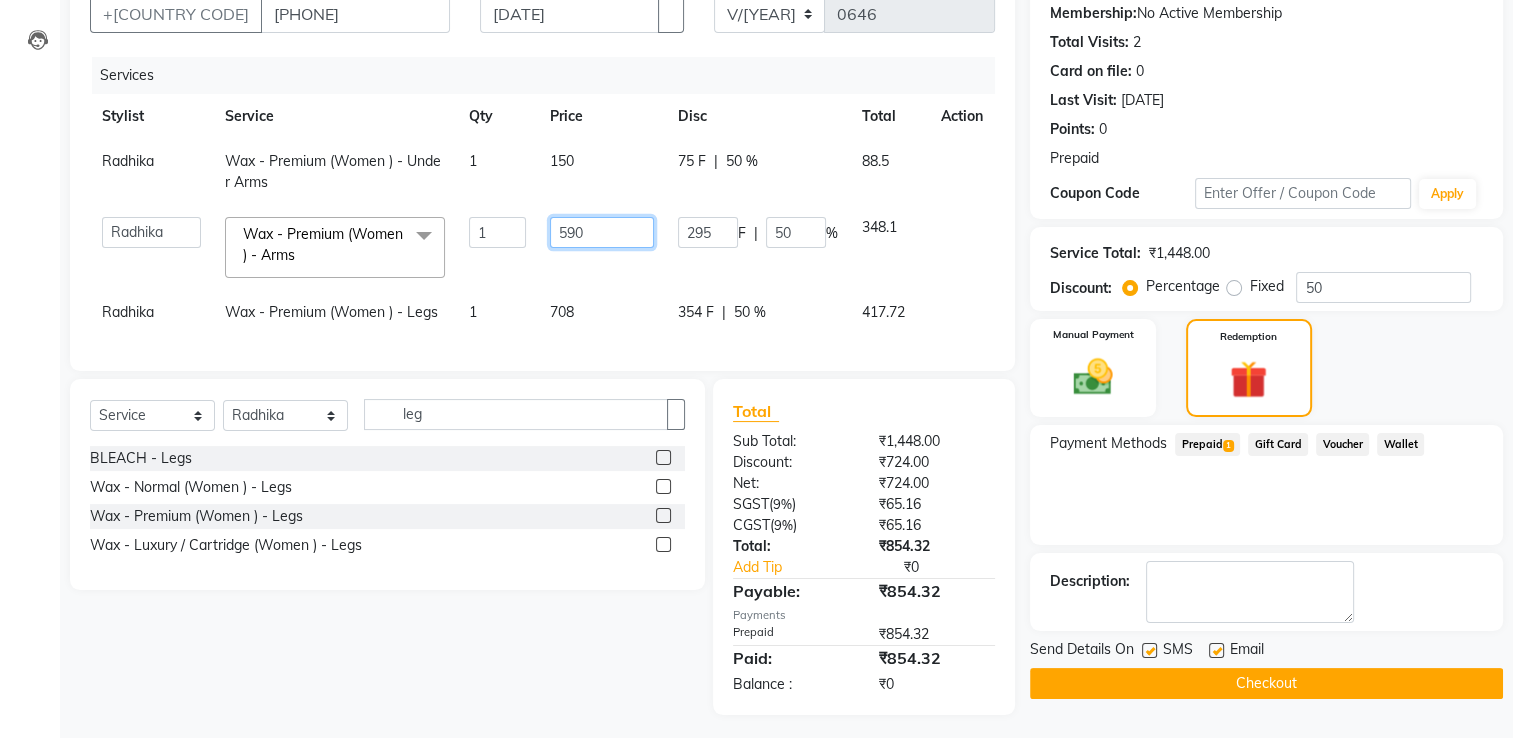 click on "590" at bounding box center [497, 232] 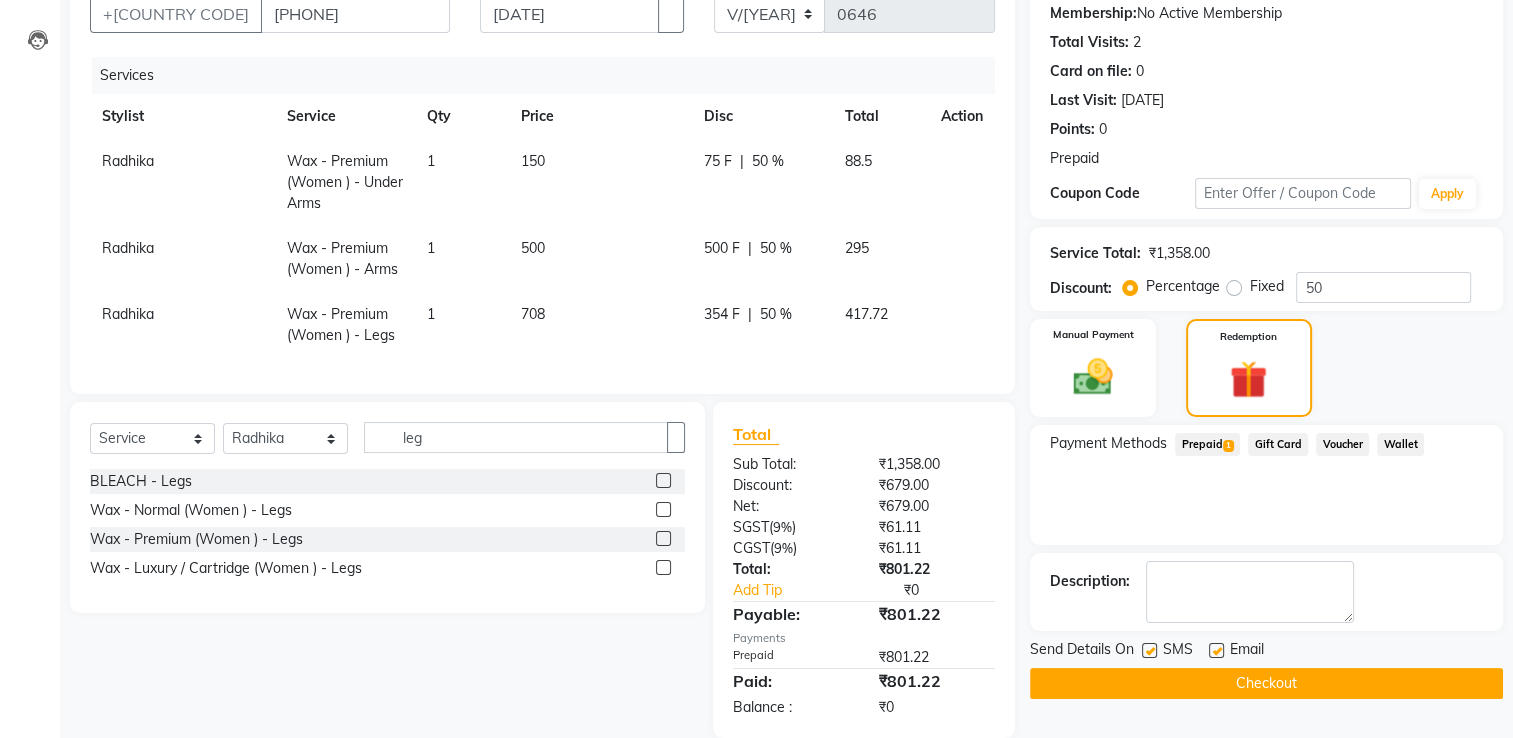 drag, startPoint x: 592, startPoint y: 316, endPoint x: 558, endPoint y: 321, distance: 34.36568 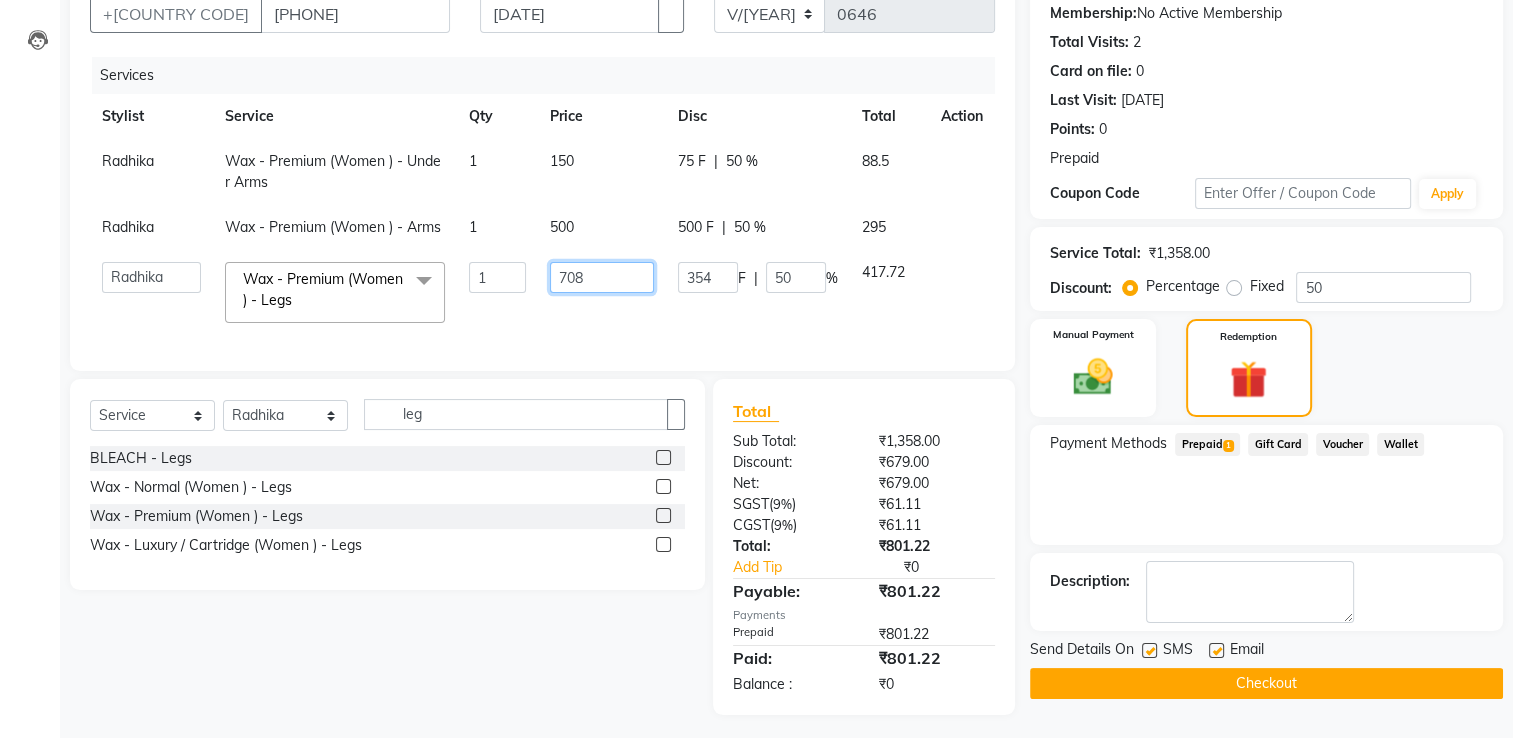 drag, startPoint x: 608, startPoint y: 279, endPoint x: 596, endPoint y: 281, distance: 12.165525 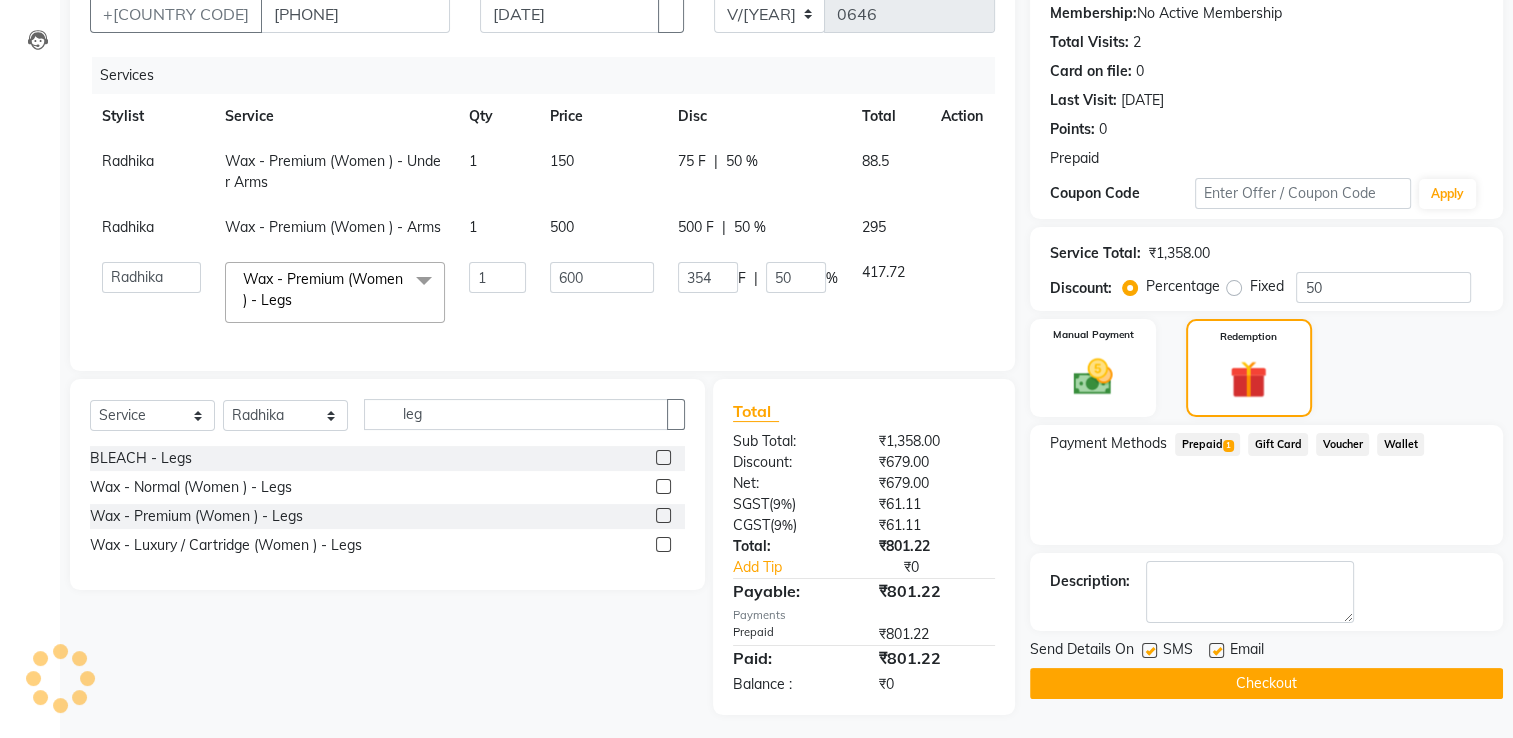 click on "Wax - Premium   (Women )   -   Legs" at bounding box center [387, 516] 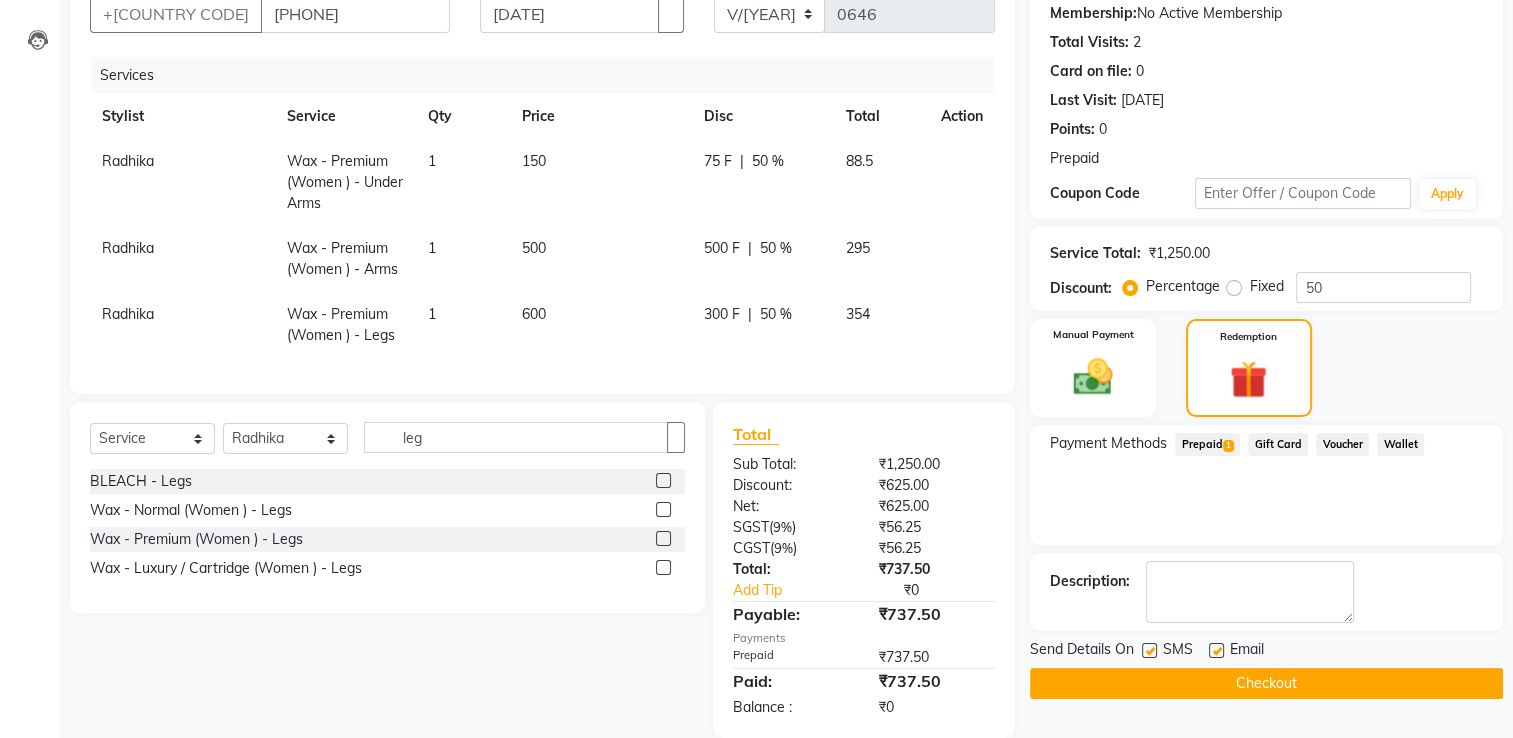 click at bounding box center [1149, 650] 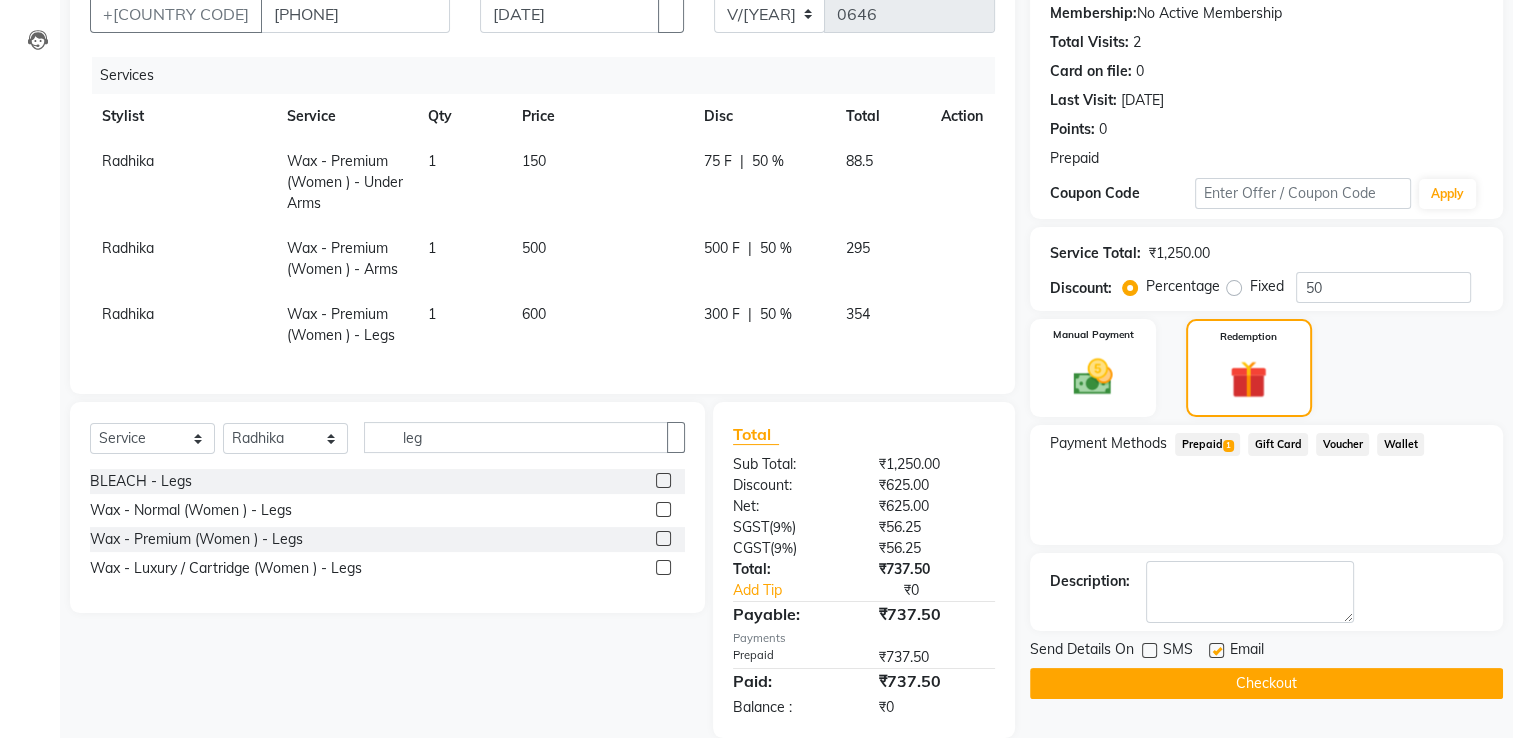 click at bounding box center [1216, 650] 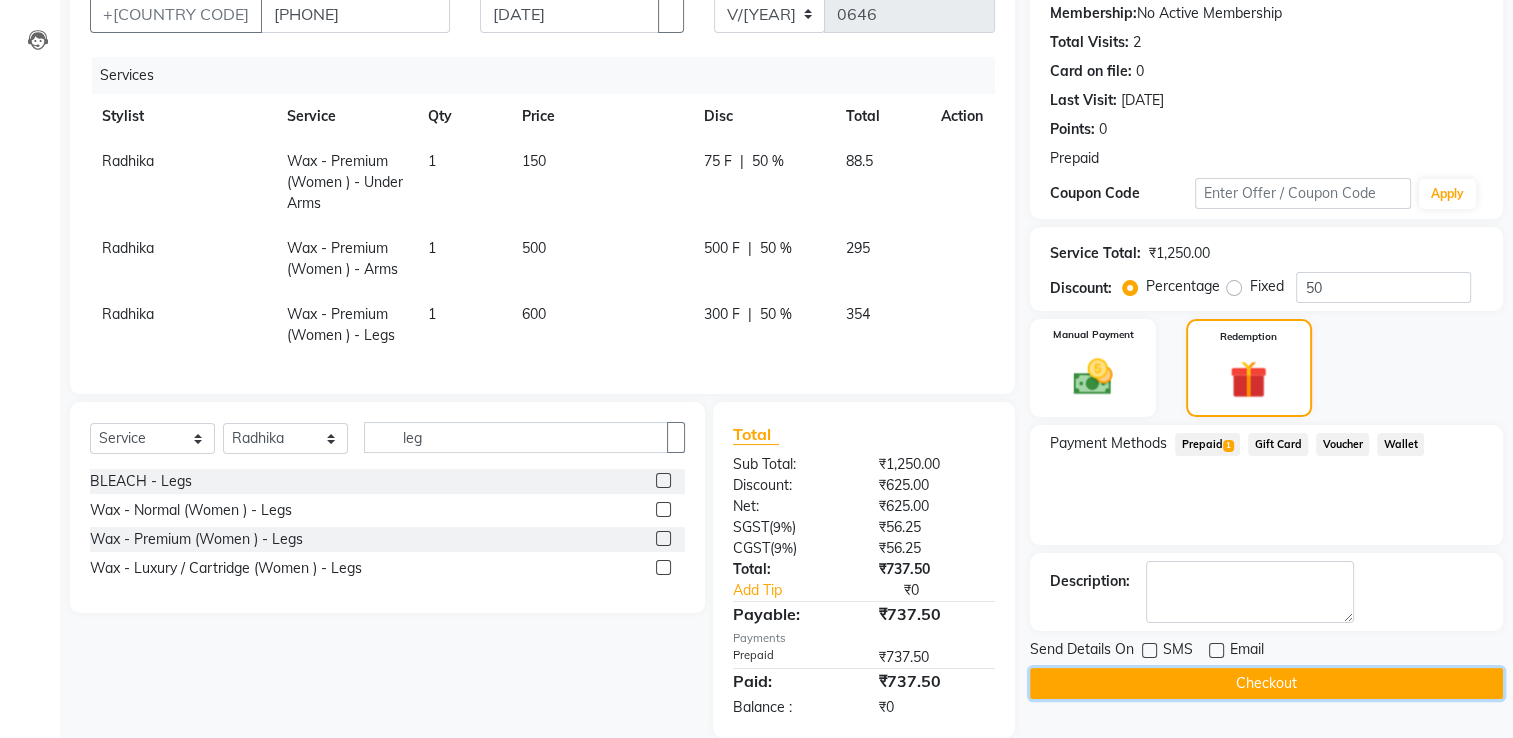 click on "Checkout" at bounding box center [1266, 683] 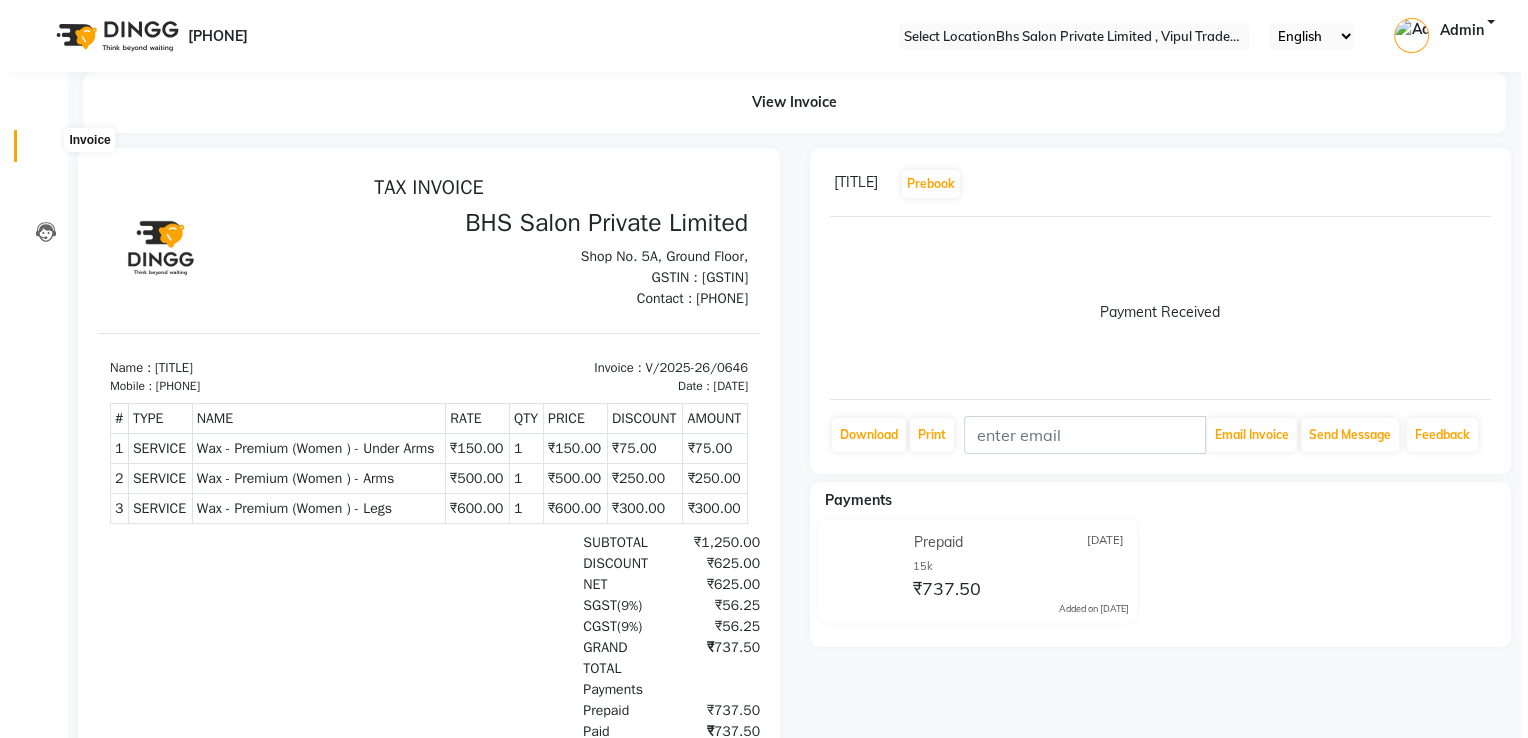 scroll, scrollTop: 0, scrollLeft: 0, axis: both 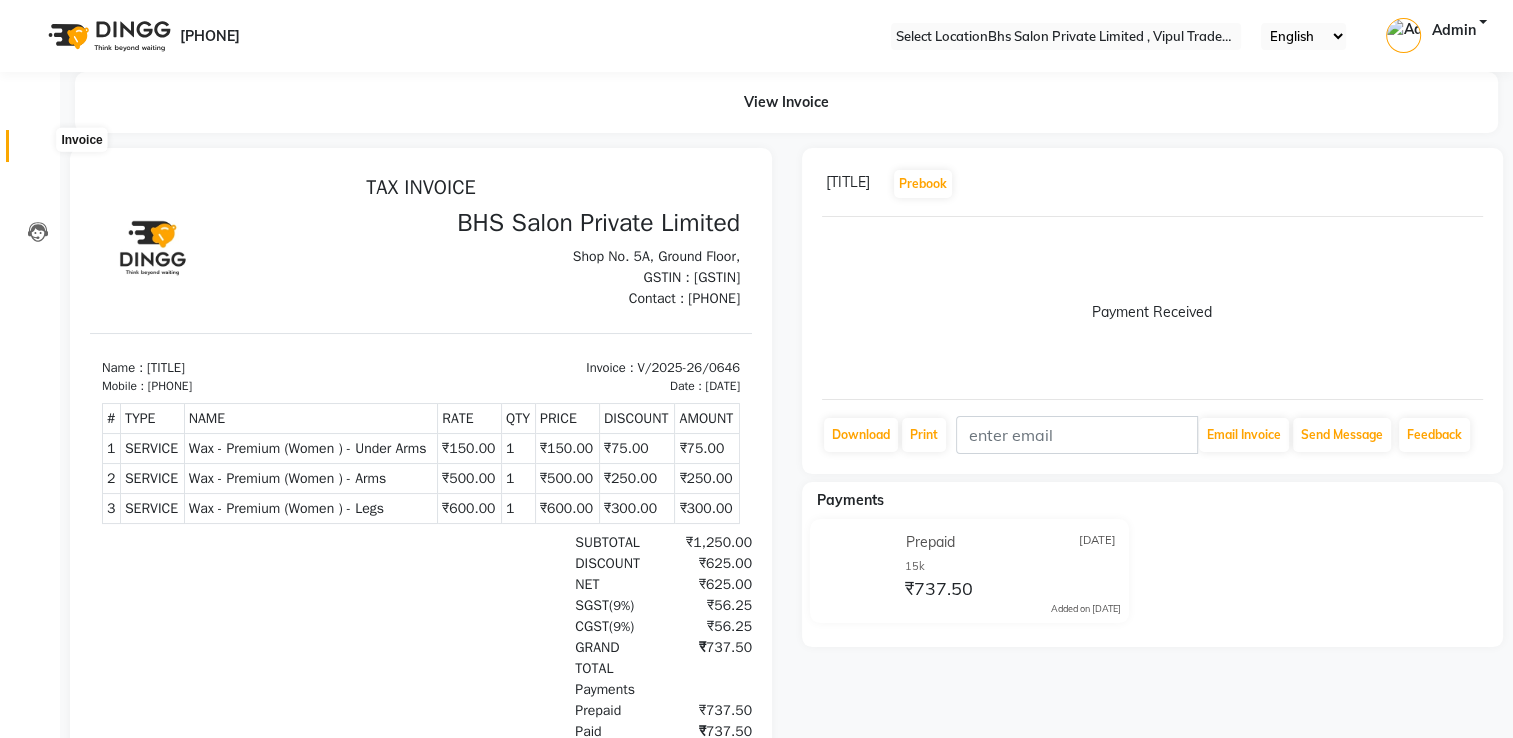 click at bounding box center (38, 151) 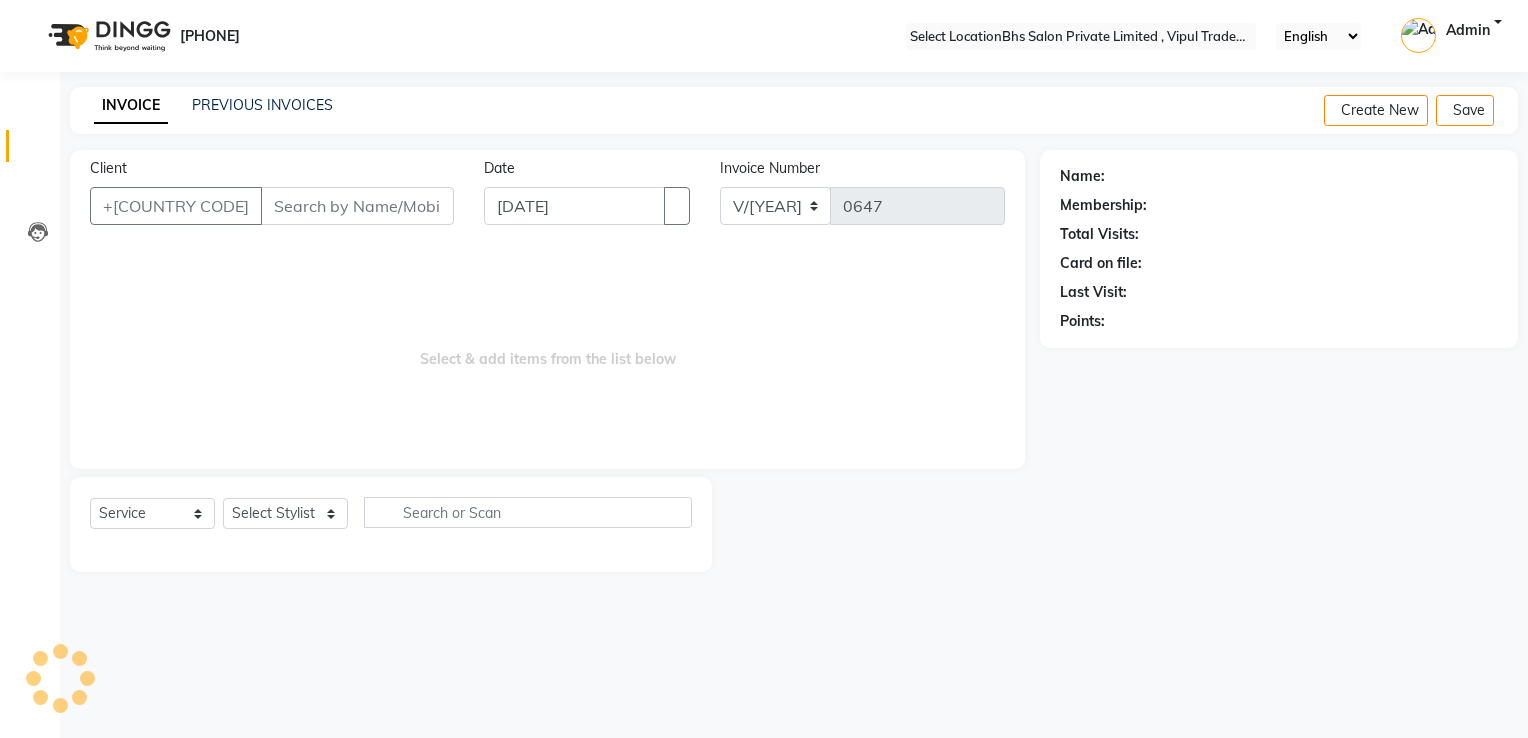 click on "Client" at bounding box center [357, 206] 